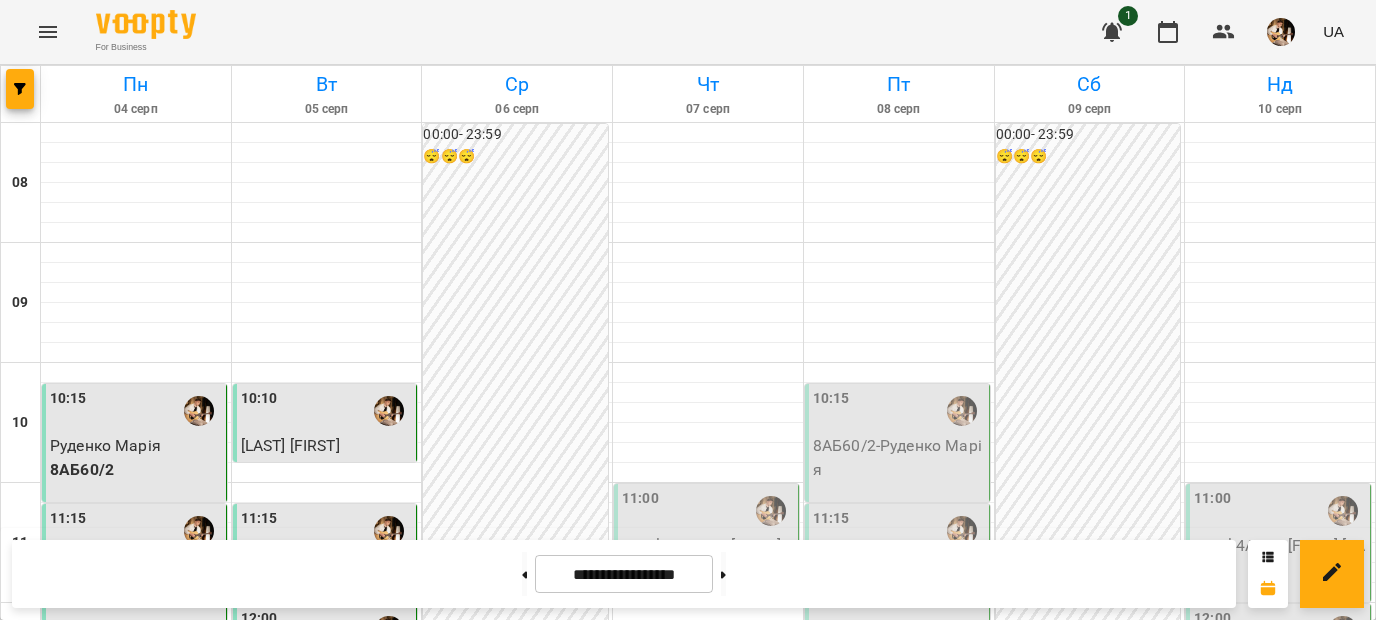 scroll, scrollTop: 0, scrollLeft: 0, axis: both 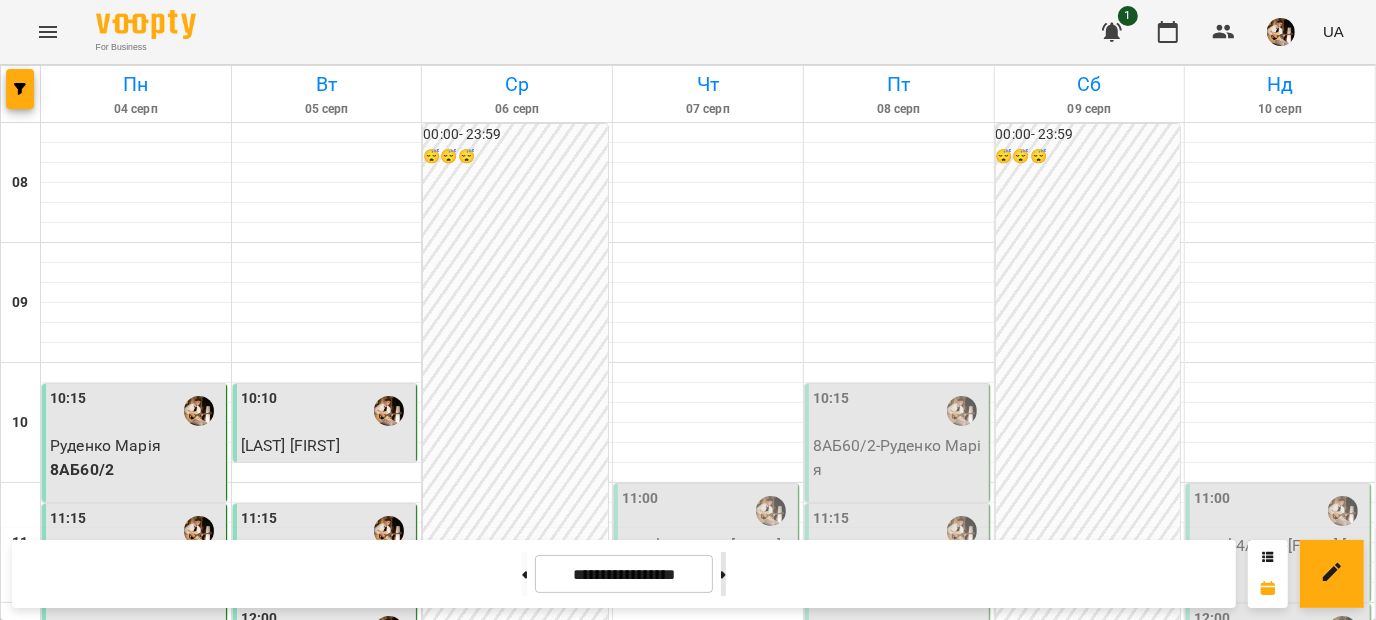 click at bounding box center [723, 574] 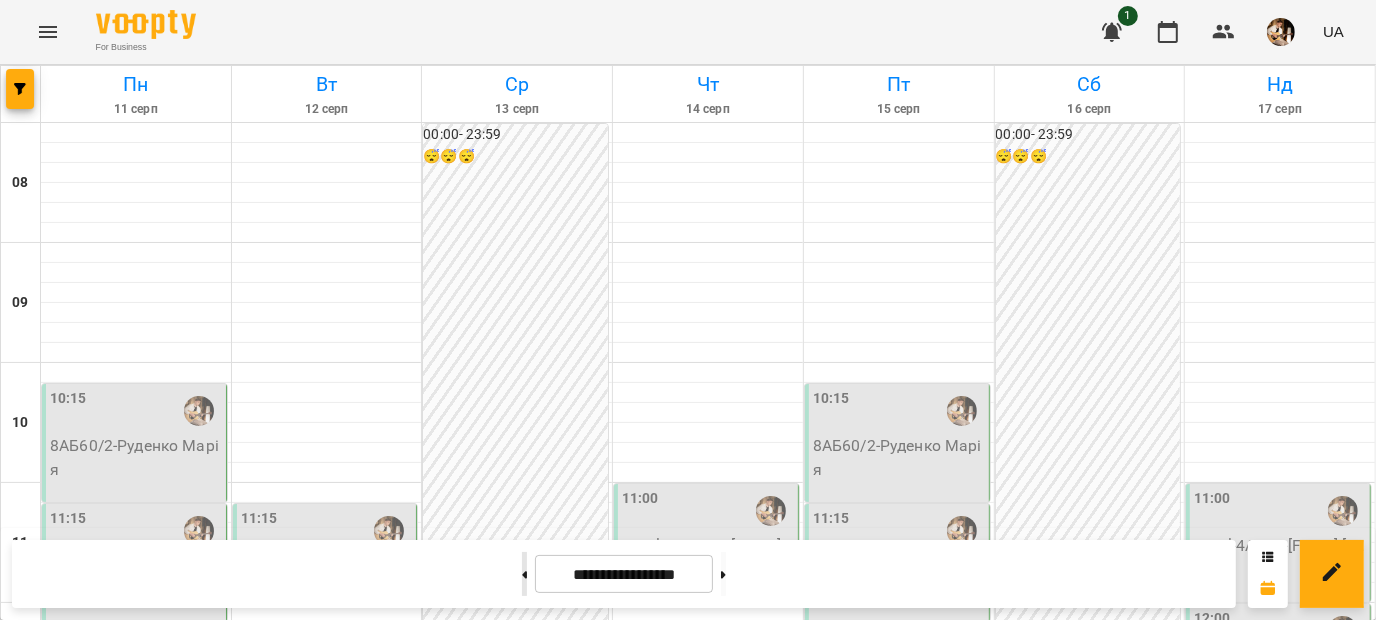 click at bounding box center [524, 574] 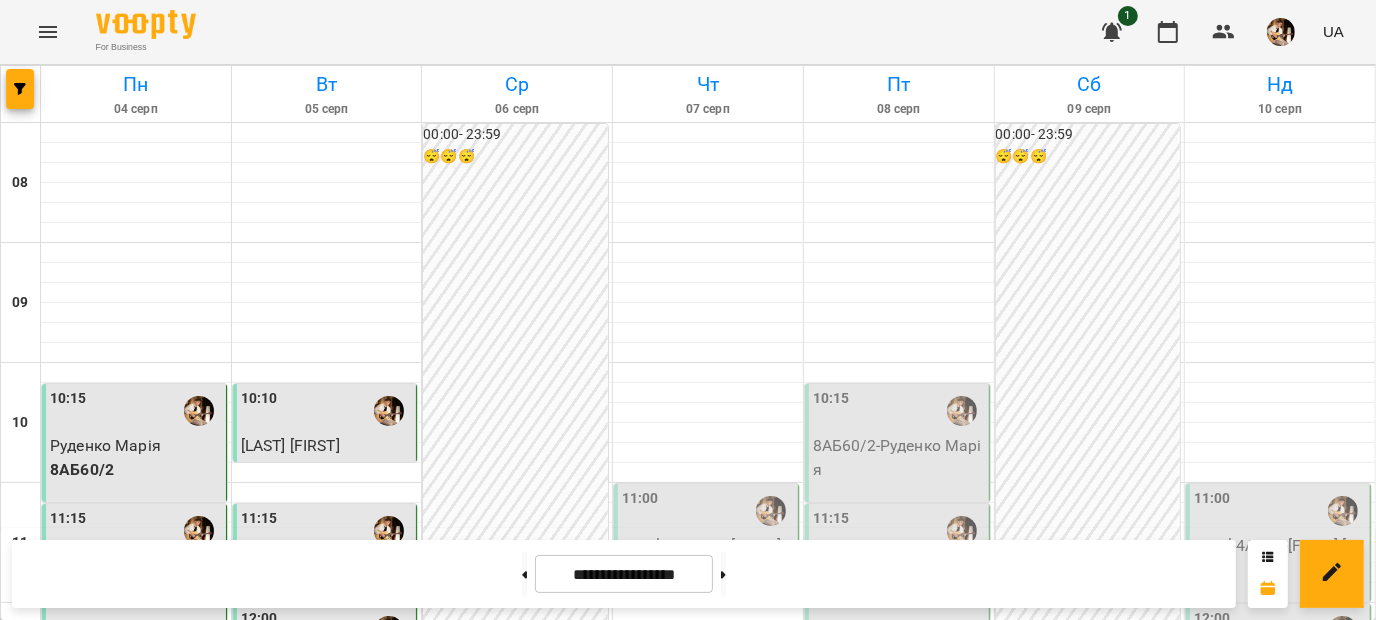 scroll, scrollTop: 477, scrollLeft: 0, axis: vertical 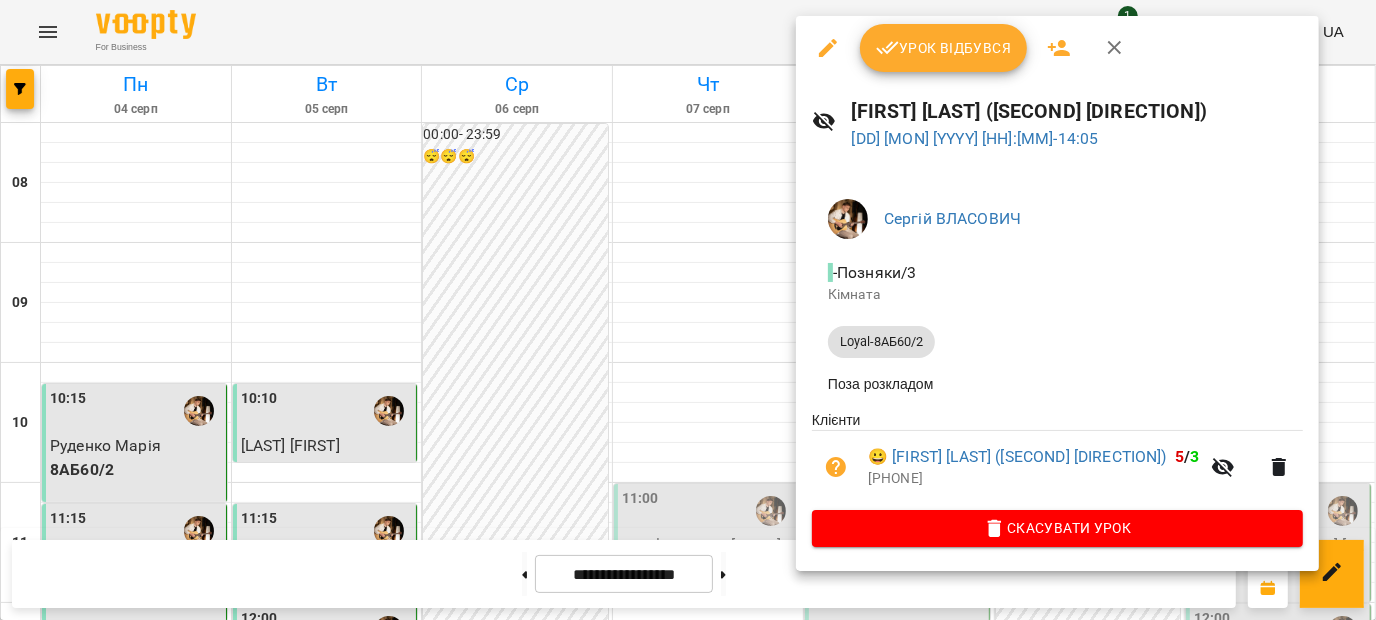 click 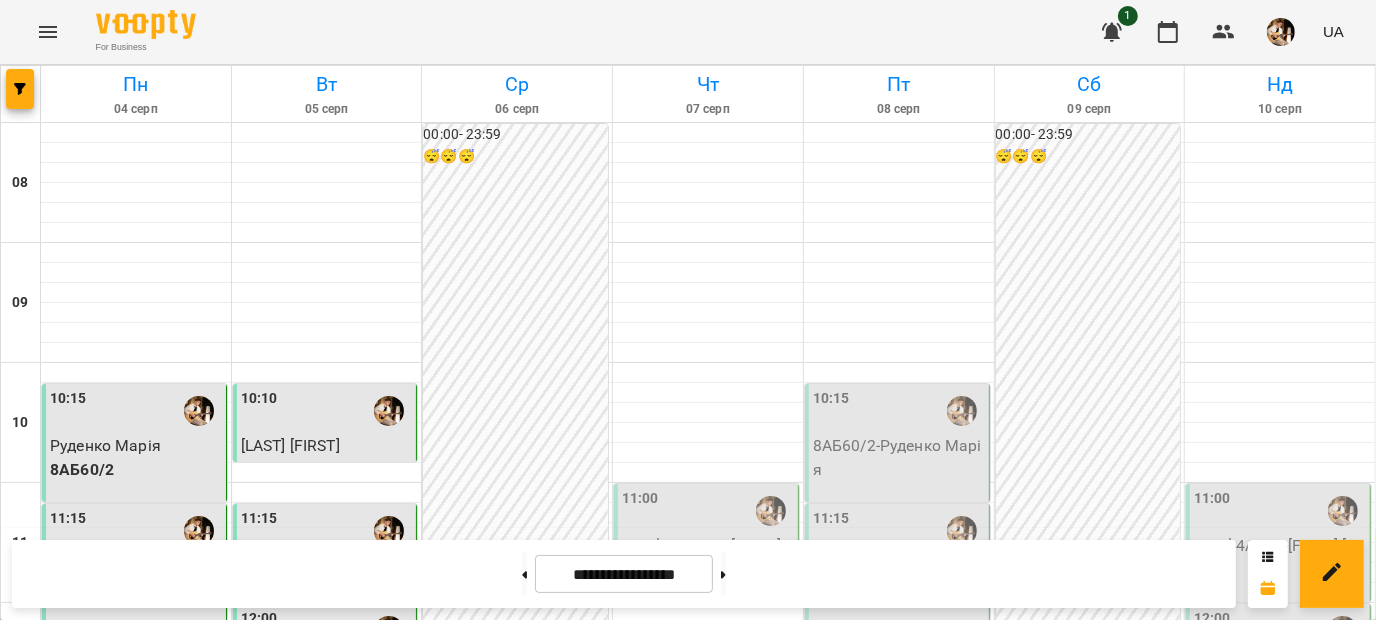 scroll, scrollTop: 293, scrollLeft: 0, axis: vertical 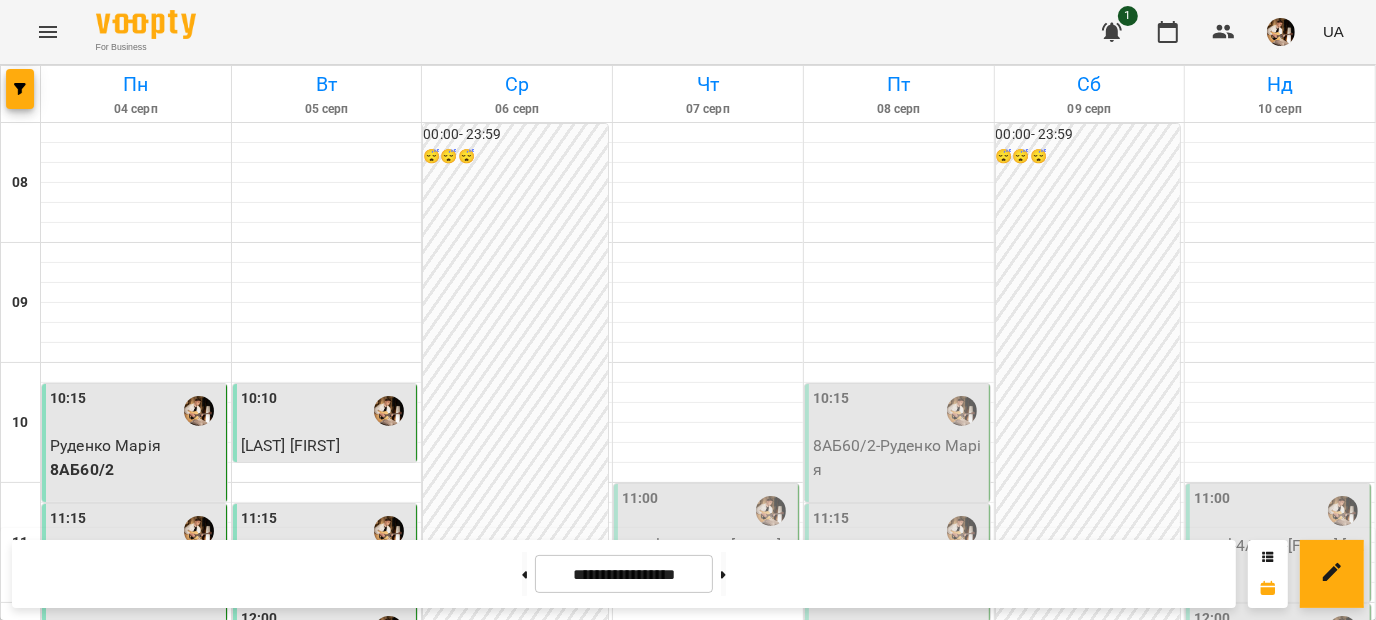 click on "[LAST] [FIRST]" at bounding box center (327, 666) 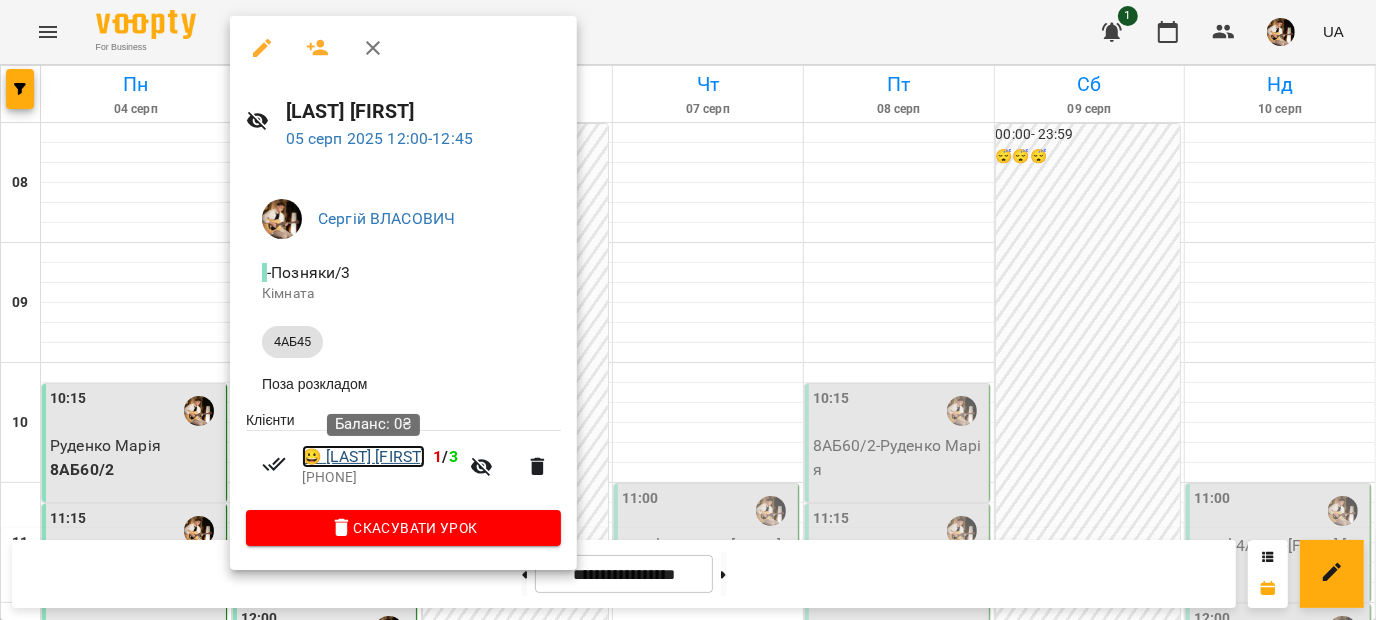 click on "😀 [LAST] [FIRST]" at bounding box center (363, 457) 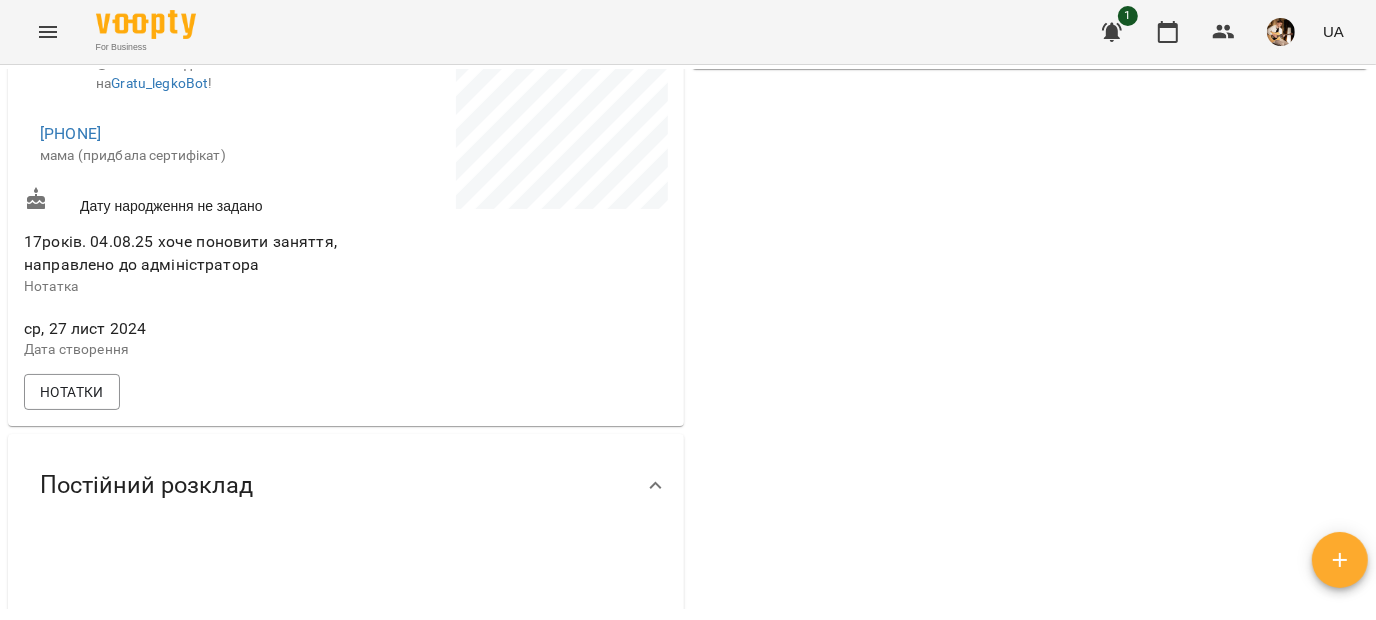 scroll, scrollTop: 990, scrollLeft: 0, axis: vertical 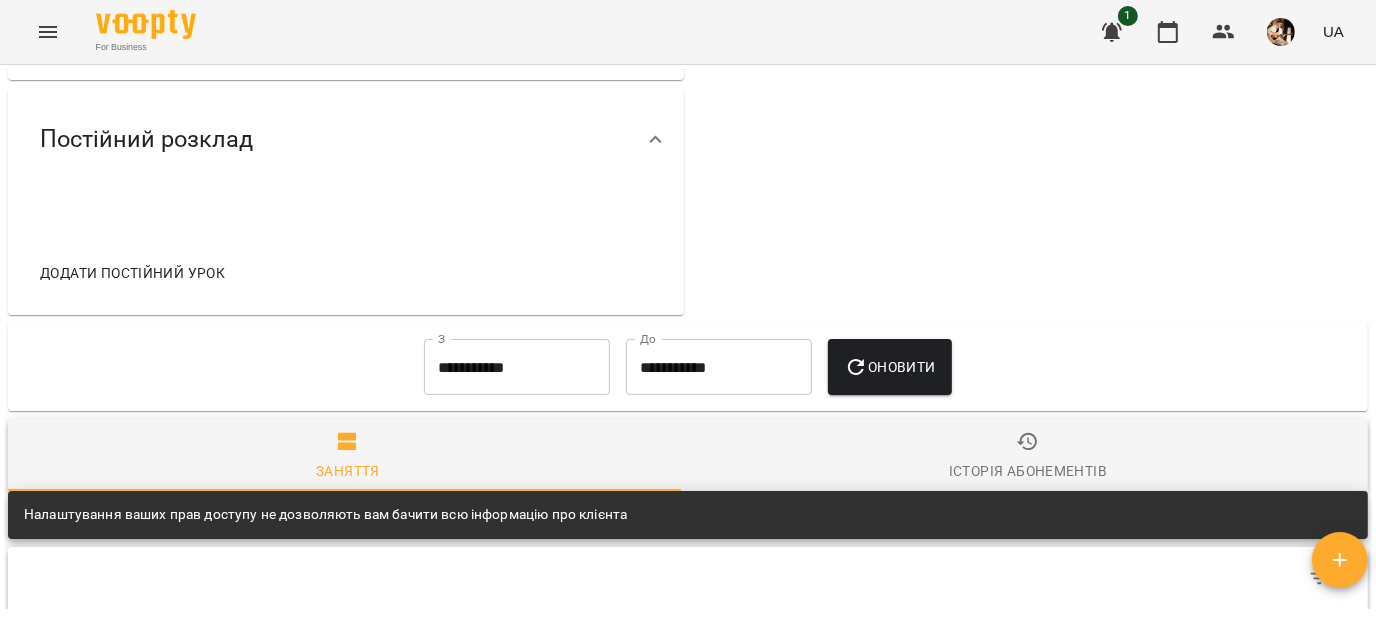 click on "Додати постійний урок" at bounding box center [132, 273] 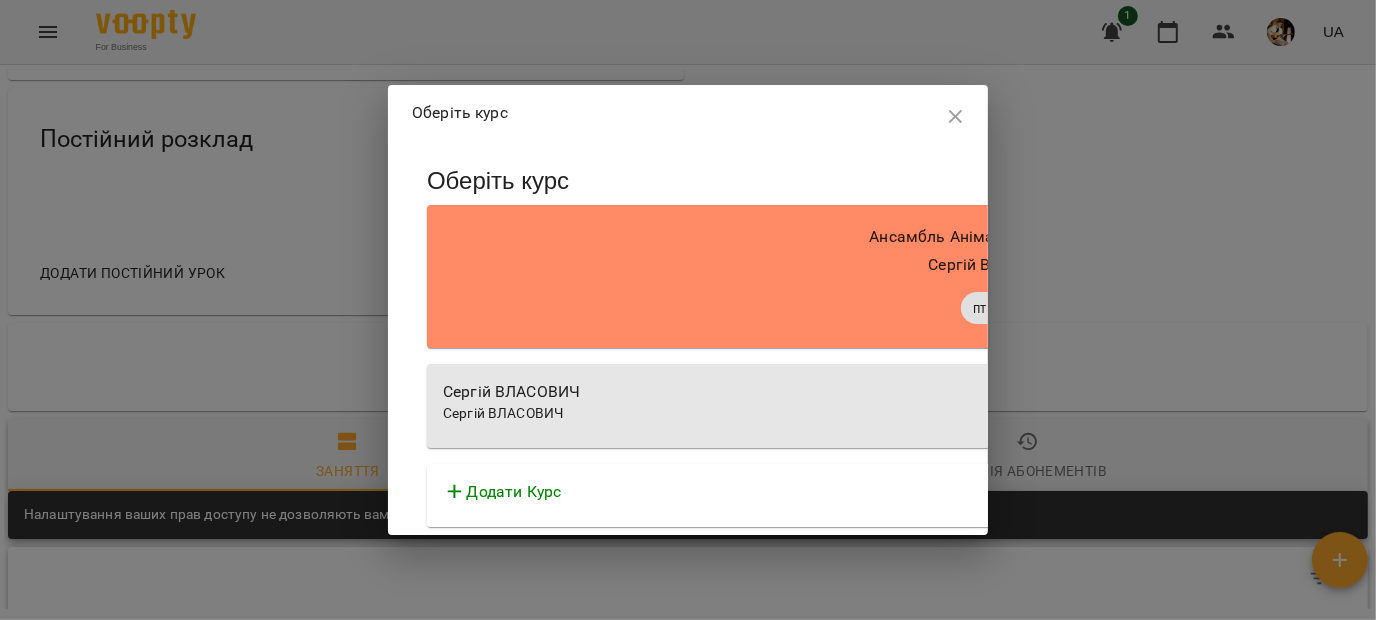 click on "Сергій ВЛАСОВИЧ" at bounding box center [997, 392] 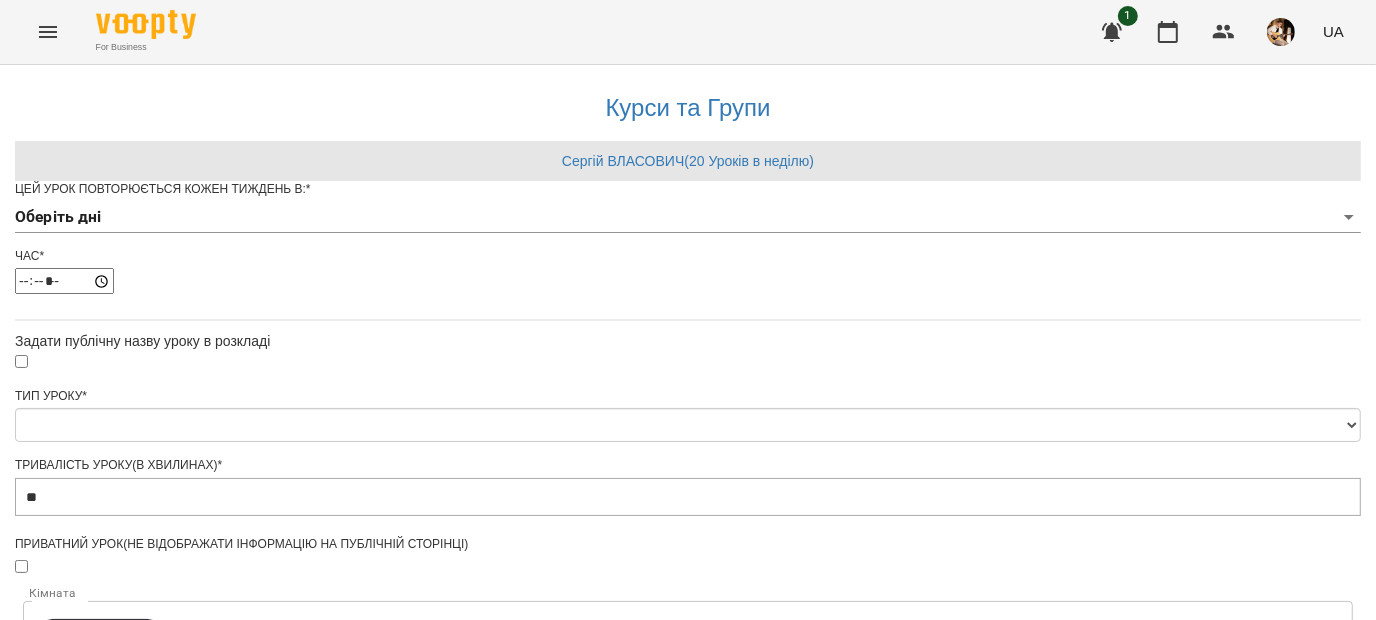 click on "[BUSINESS] [UA] [GROUP] [NAME] ([NUMBER] [UNITS] [PERIOD]) [DAY] [TIME] [TYPE] [ROOM] [ROOM]" at bounding box center (688, 615) 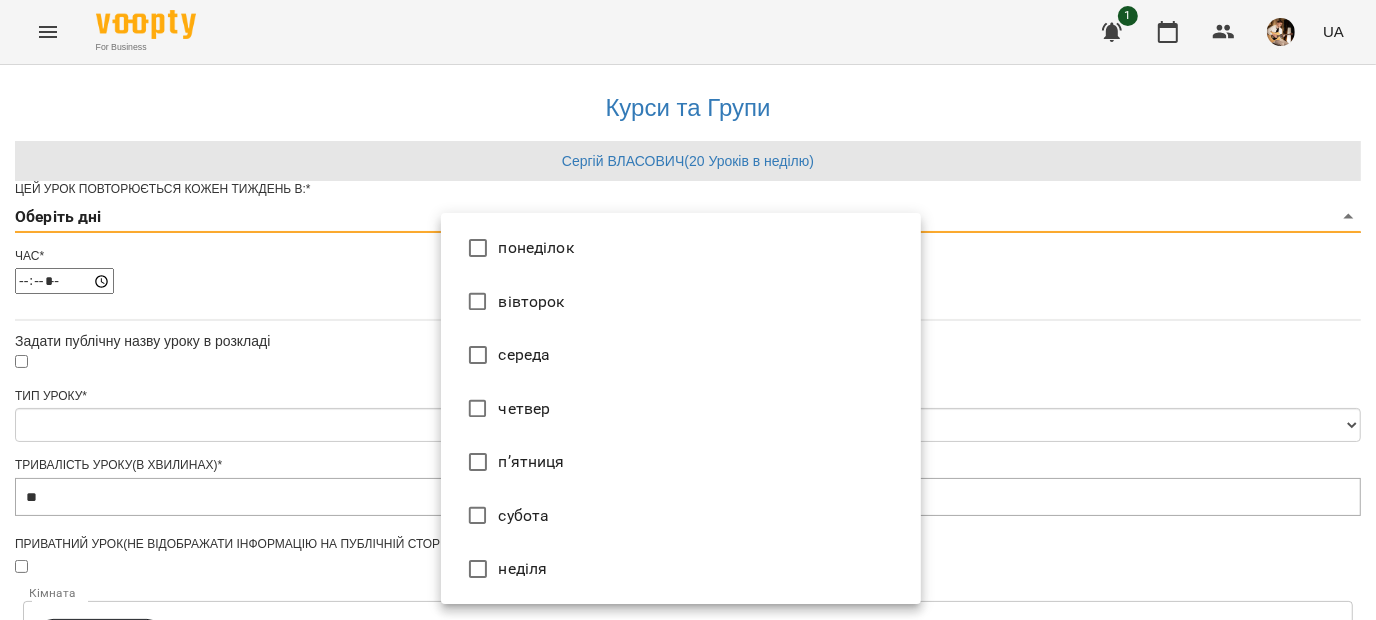 type on "*" 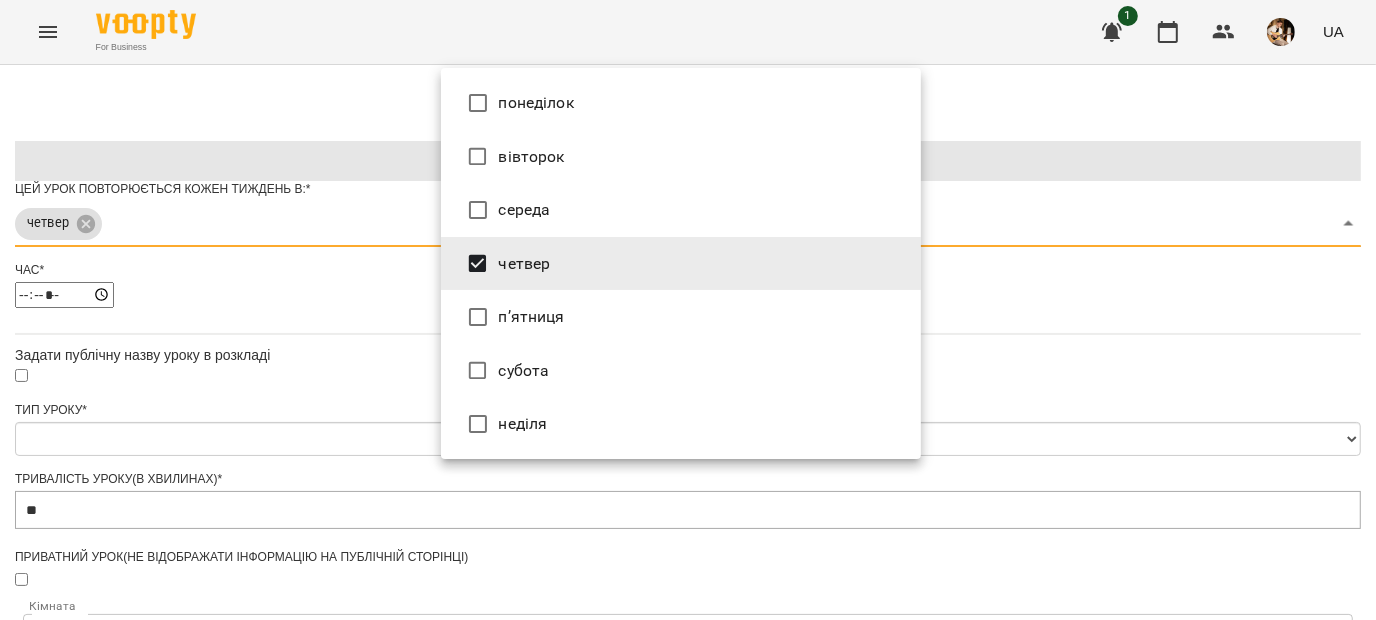 click at bounding box center (688, 310) 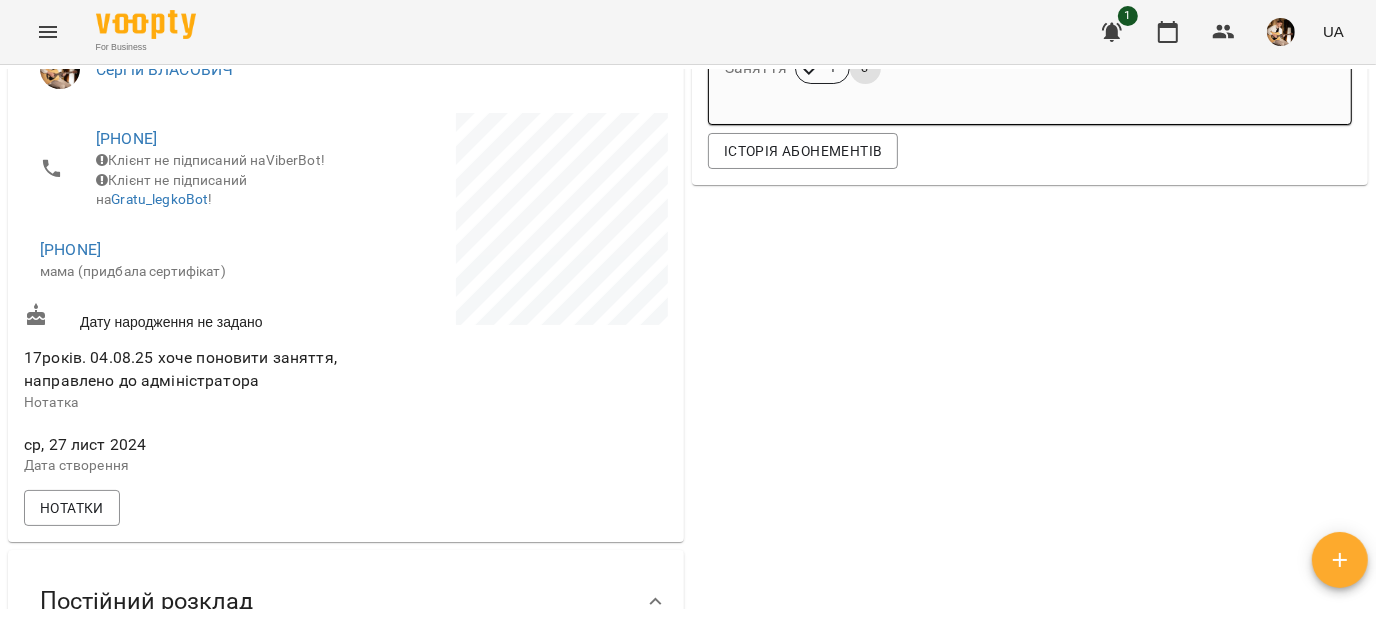 scroll, scrollTop: 874, scrollLeft: 0, axis: vertical 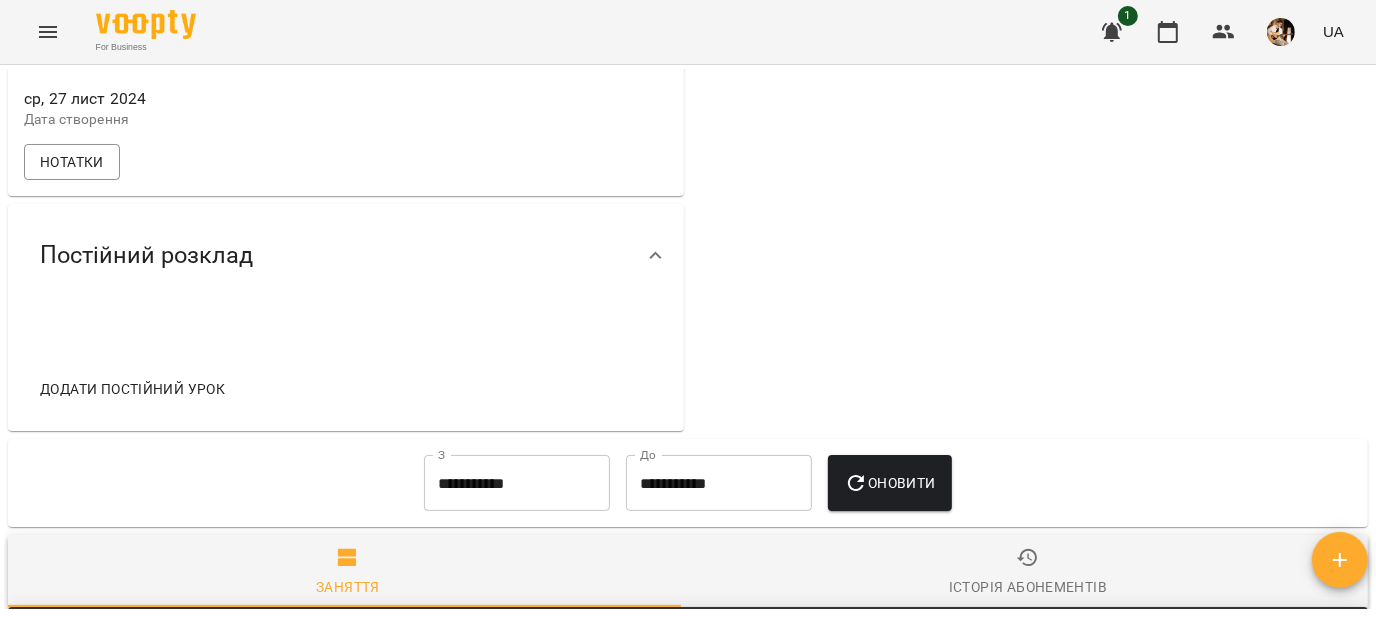 click on "Додати постійний урок" at bounding box center [132, 389] 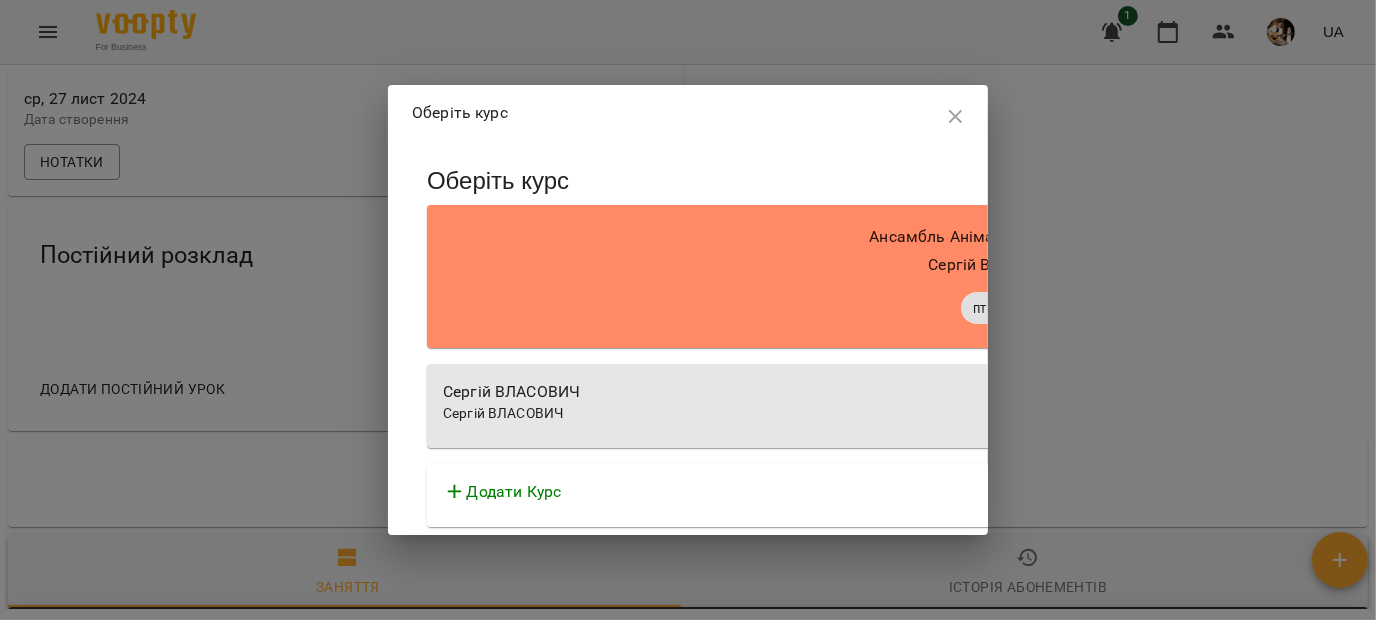 click on "Сергій ВЛАСОВИЧ" at bounding box center (997, 392) 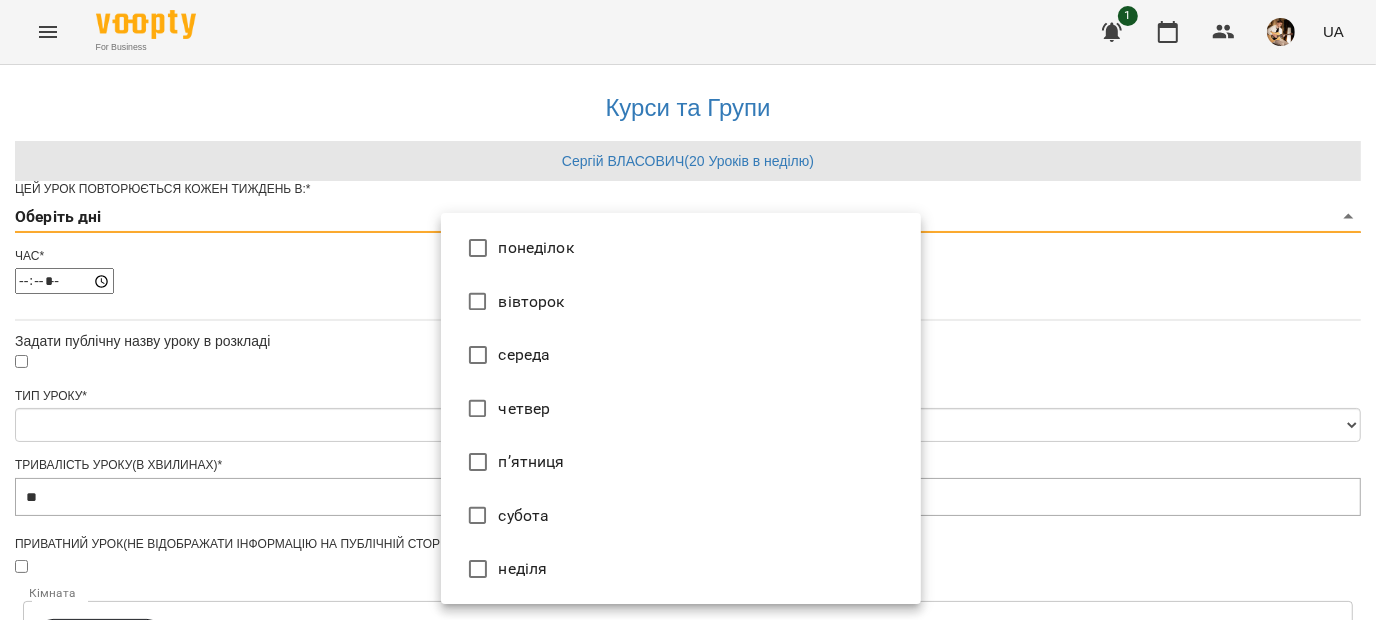 click on "[BUSINESS] [UA] [GROUP] [NAME] ([NUMBER] [UNITS] [PERIOD]) [DAY] [TIME] [TYPE] [ROOM] [ROOM]" at bounding box center [688, 615] 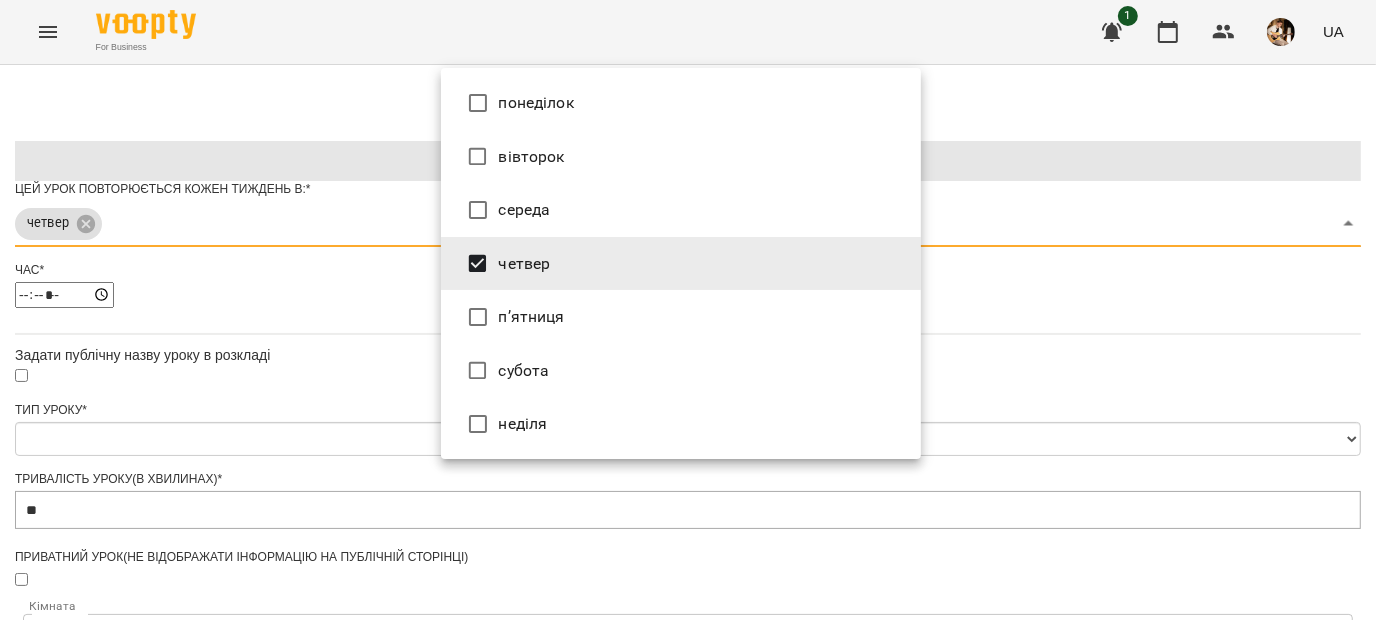 click at bounding box center [688, 310] 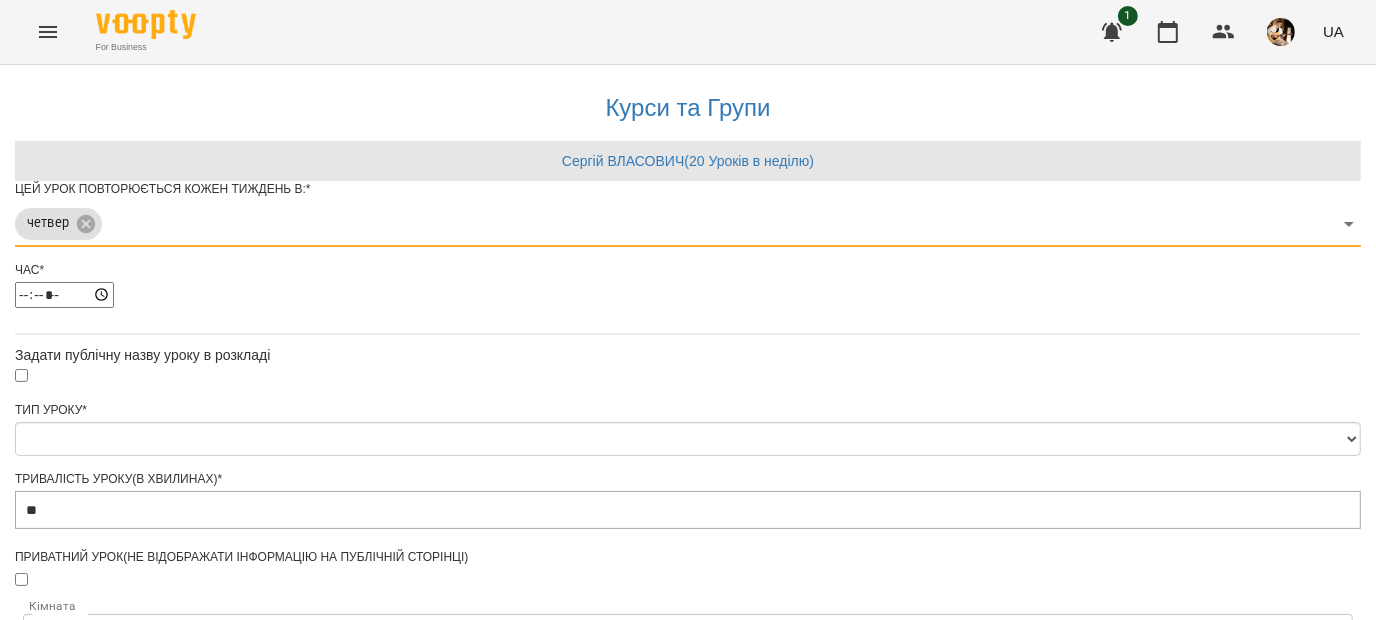 click on "Час * *****" at bounding box center (688, 292) 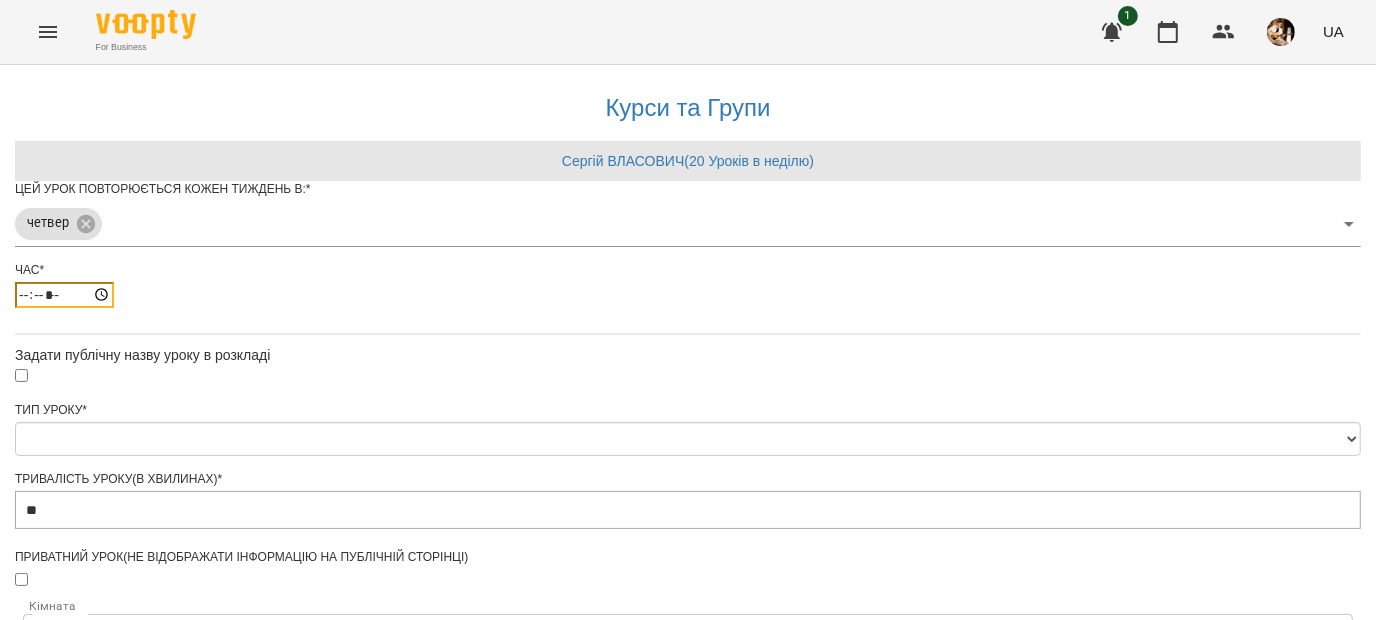 click on "*****" at bounding box center (64, 295) 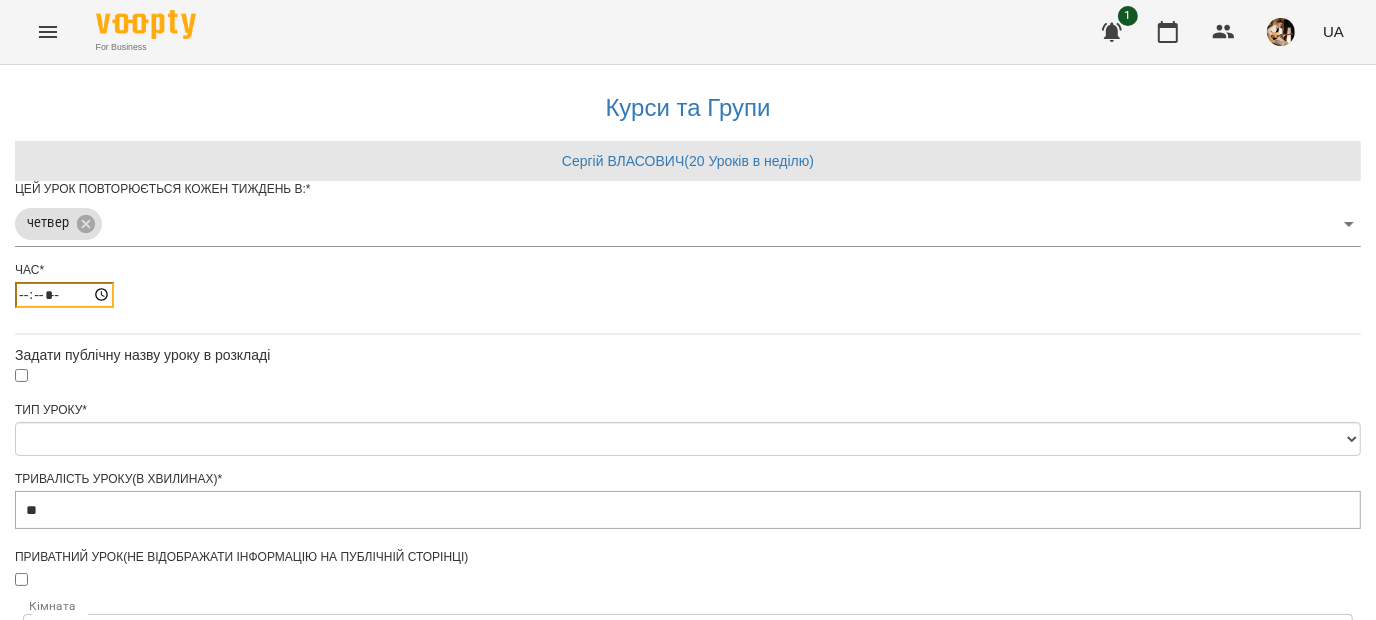 type on "*****" 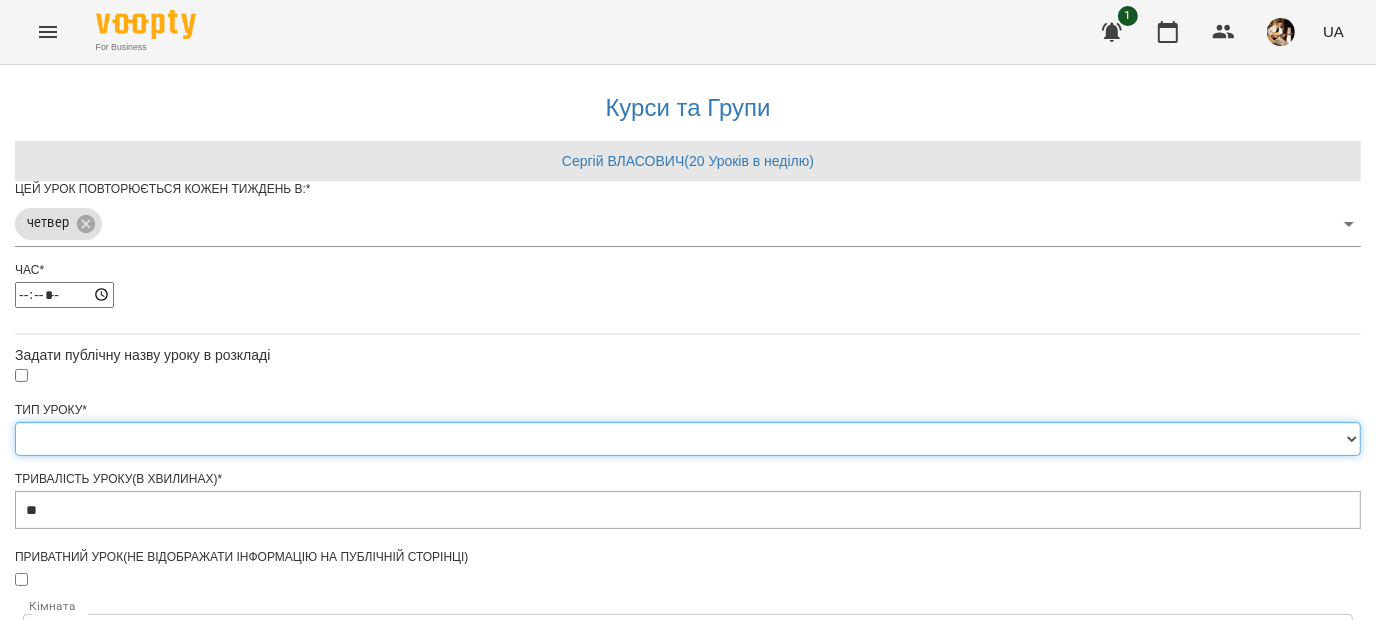 click on "**********" at bounding box center [688, 439] 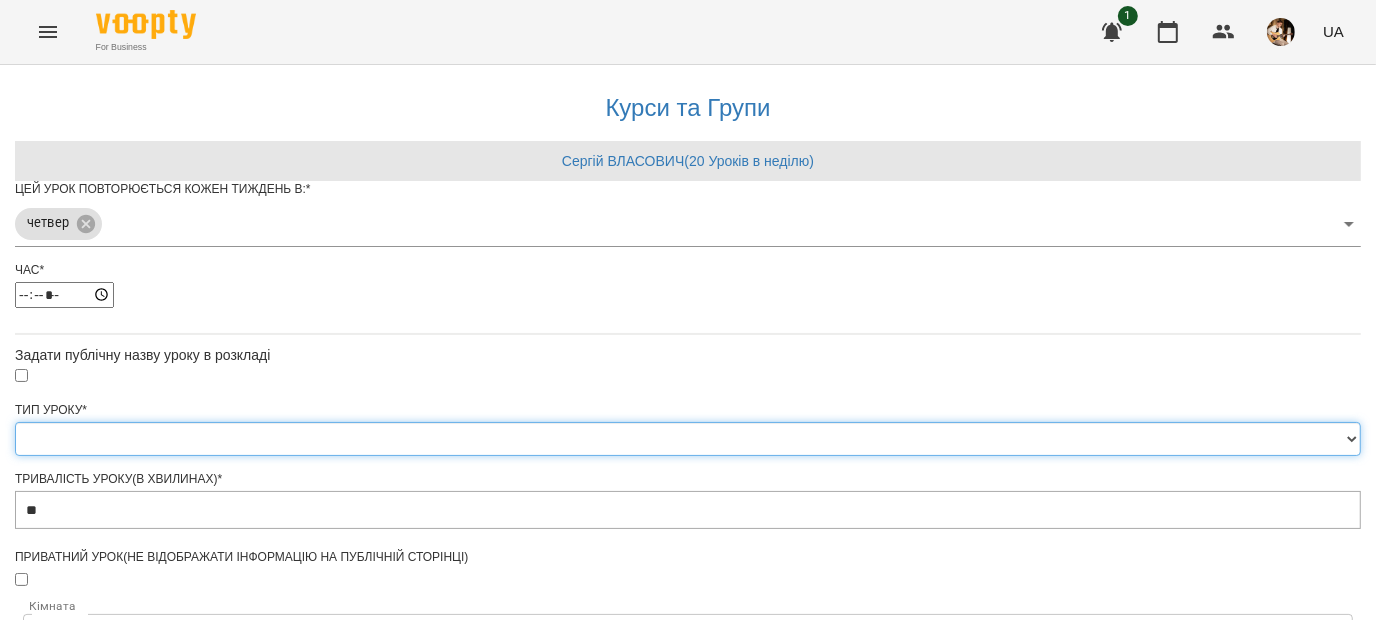select on "*****" 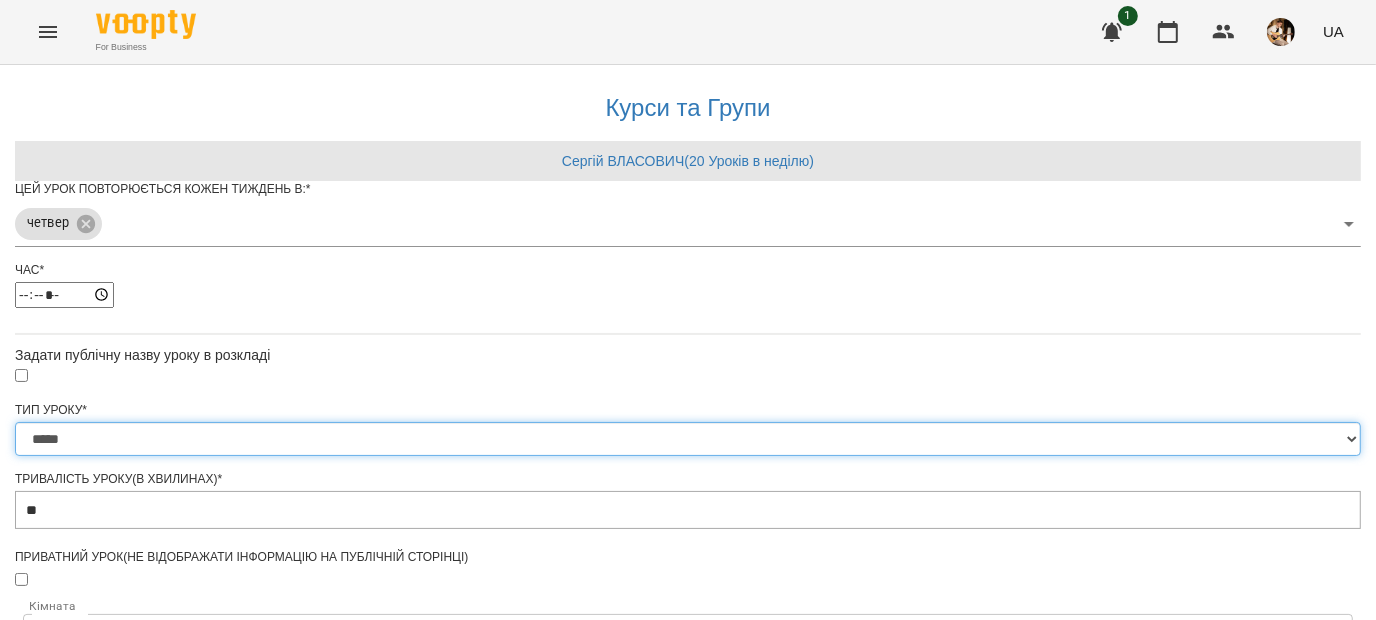 click on "**********" at bounding box center (688, 439) 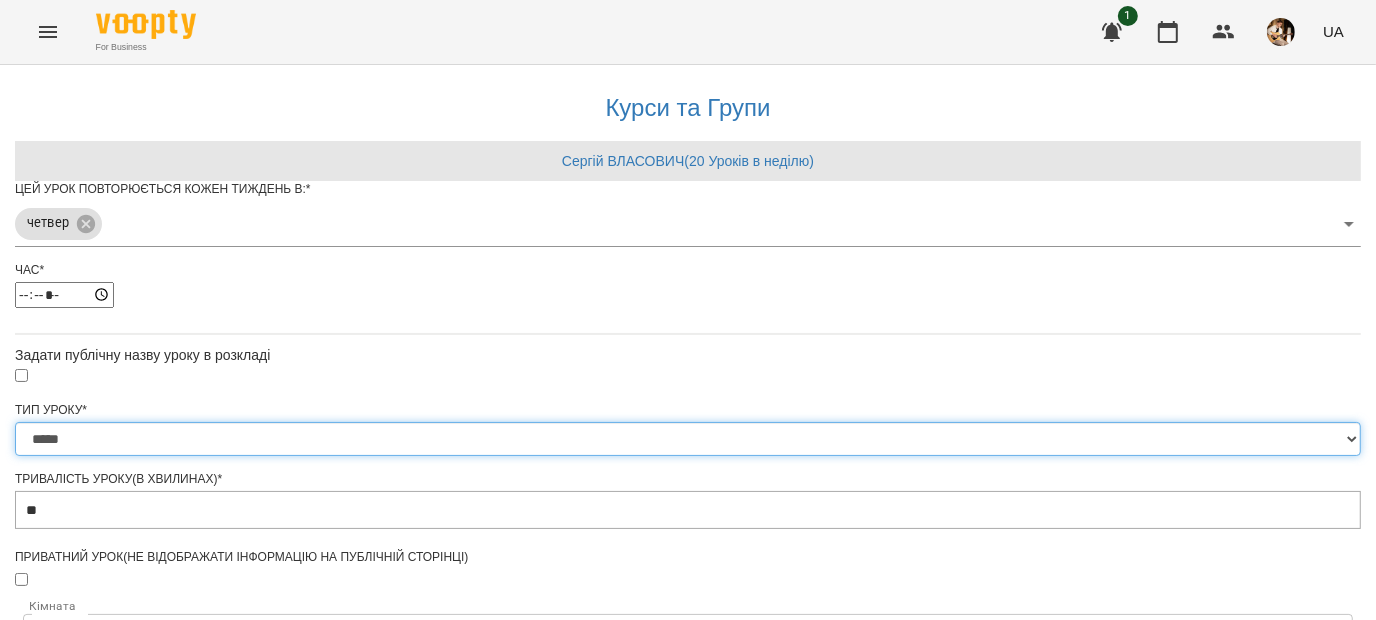 type on "**" 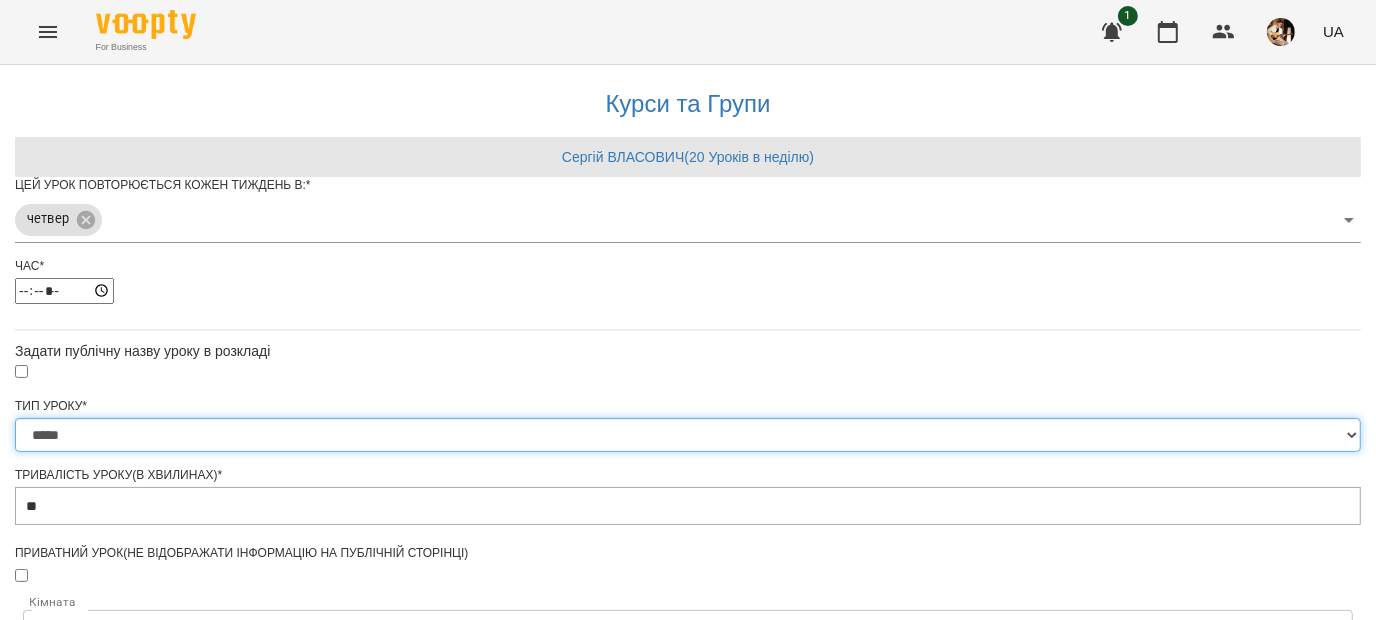 scroll, scrollTop: 764, scrollLeft: 0, axis: vertical 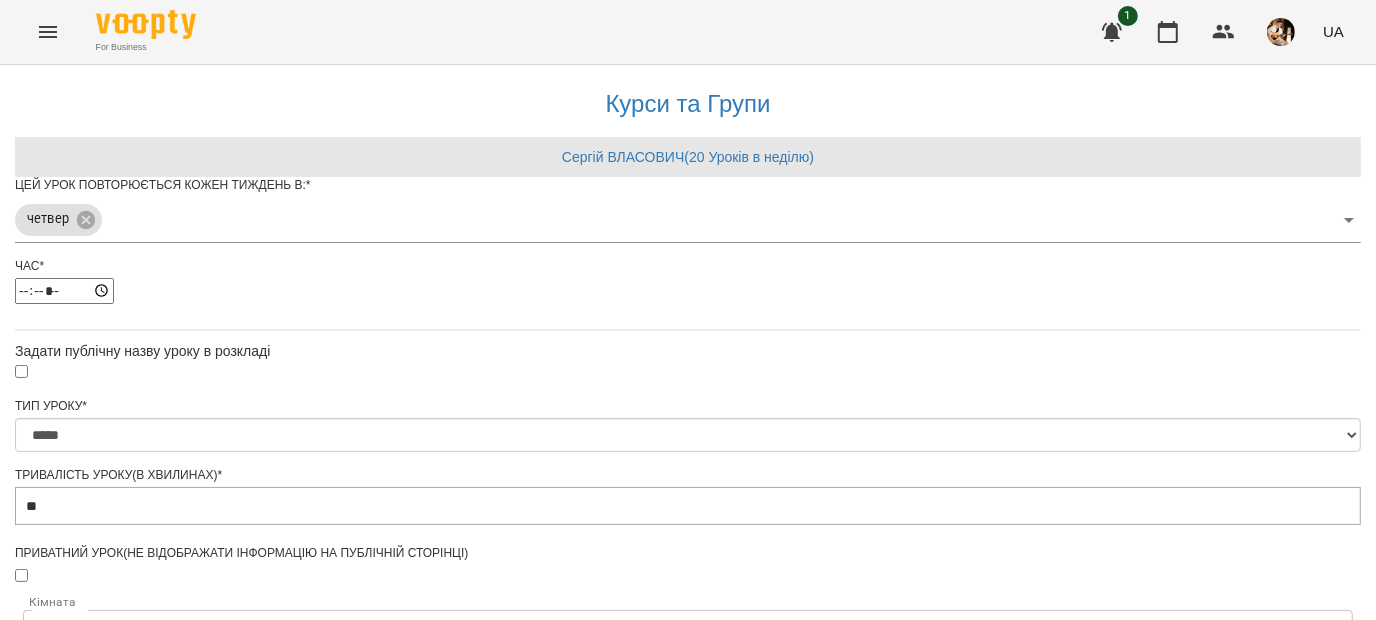 click on "Задати дату початку" at bounding box center [688, 1108] 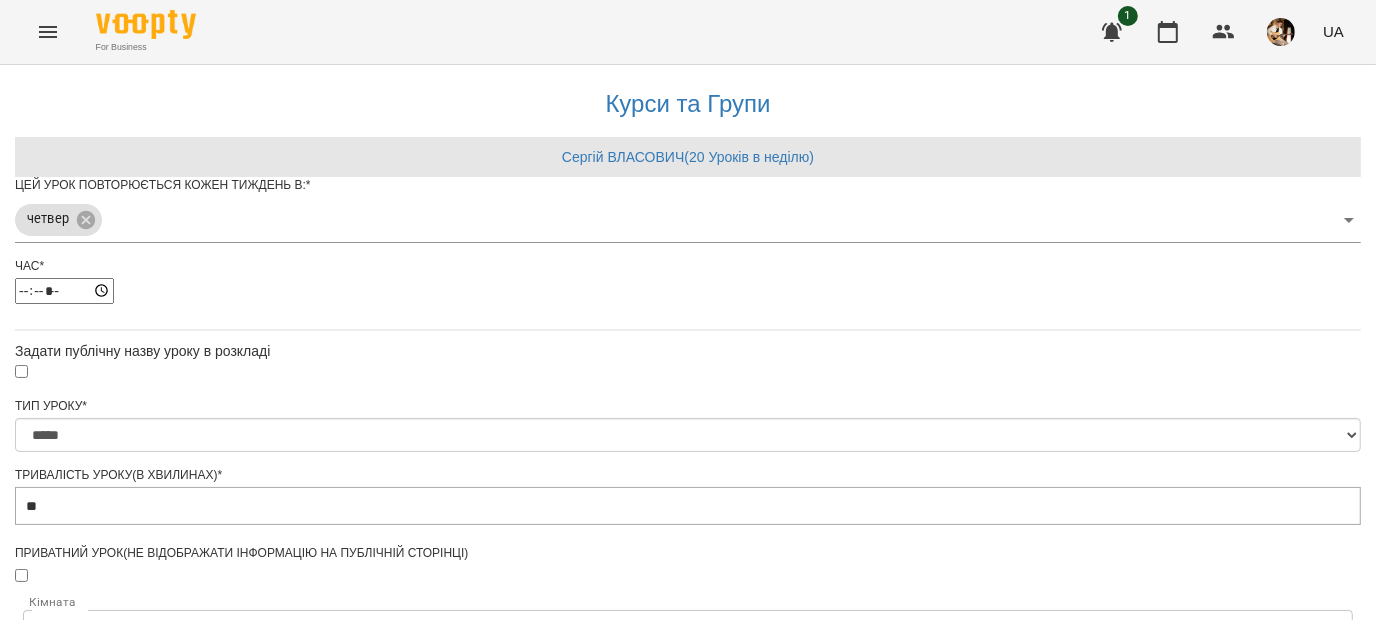 click on "**********" at bounding box center [108, 1166] 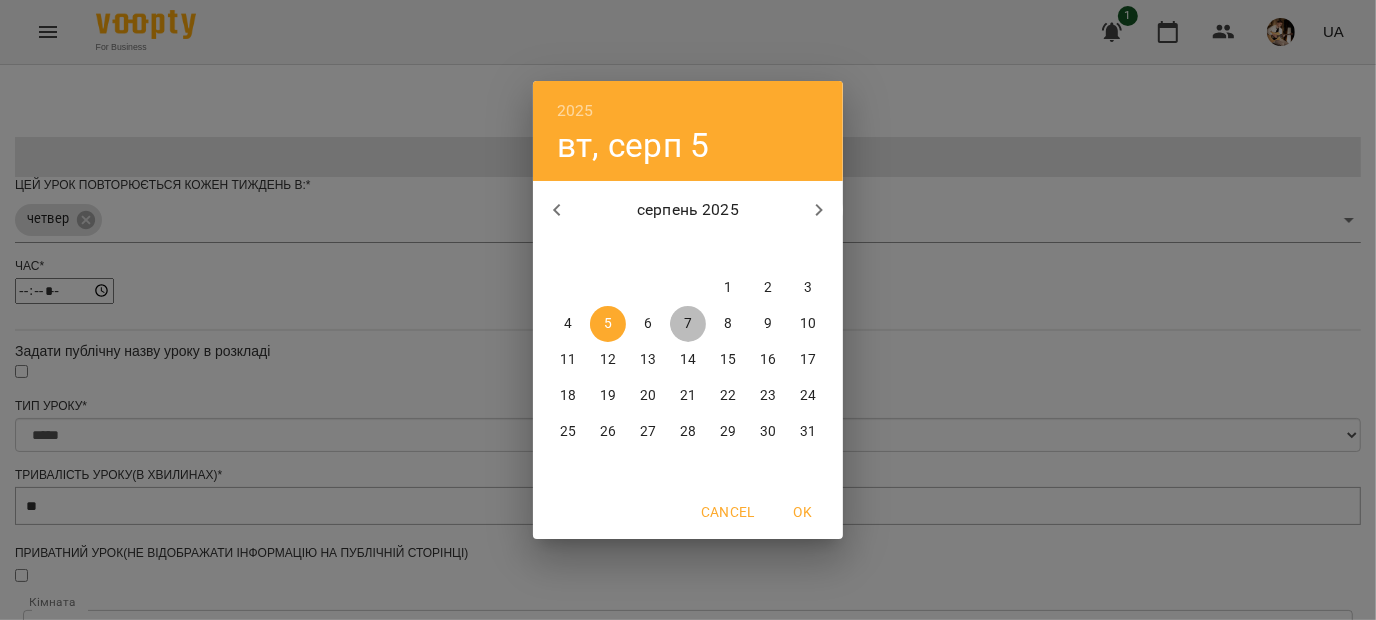 click on "7" at bounding box center (688, 324) 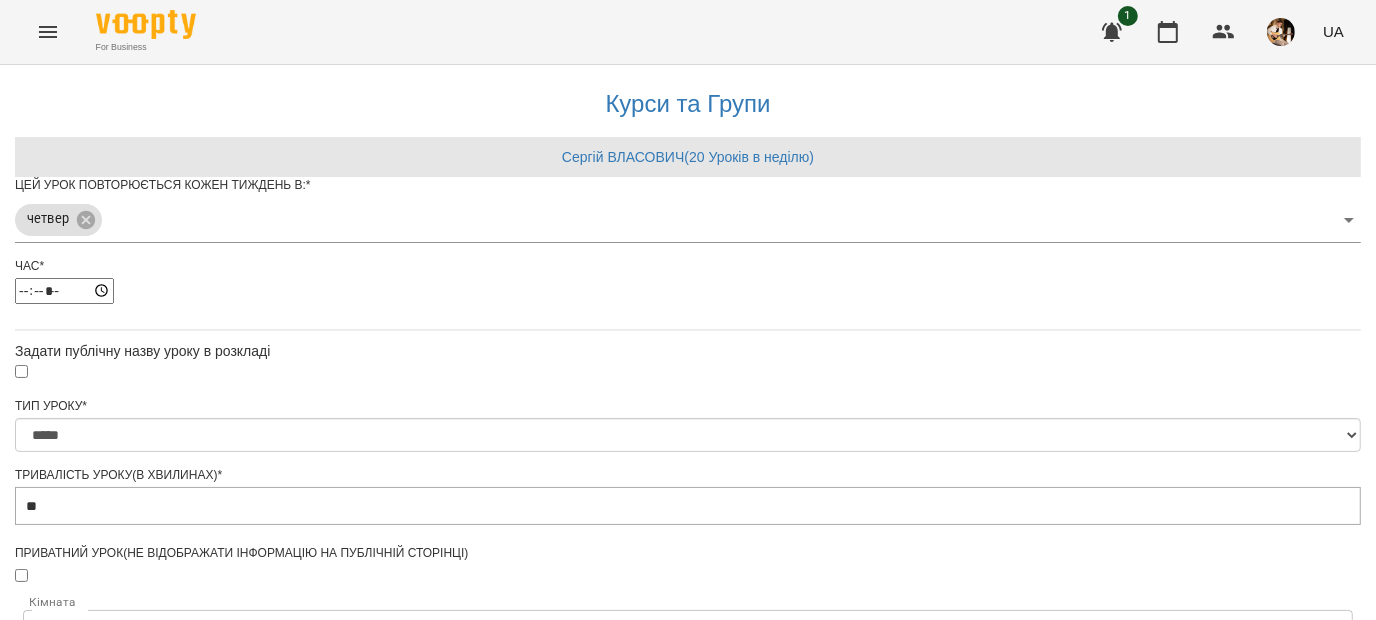 scroll, scrollTop: 820, scrollLeft: 0, axis: vertical 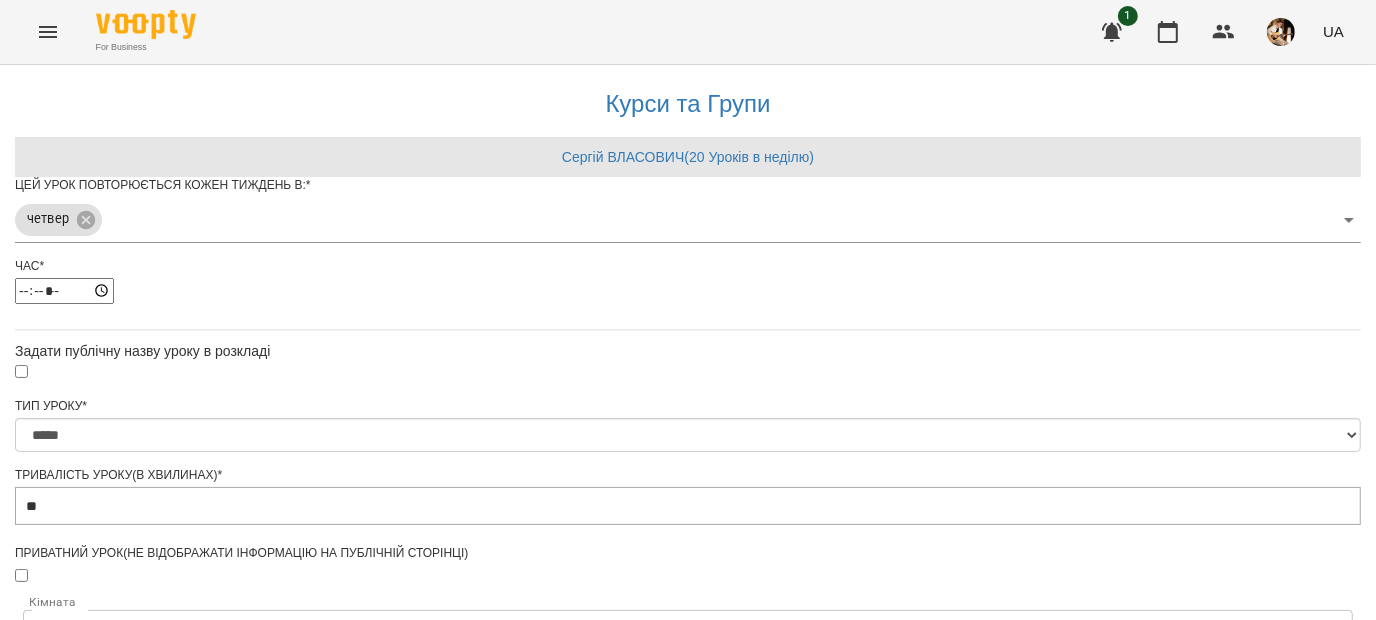 click on "Зберегти" at bounding box center [688, 1268] 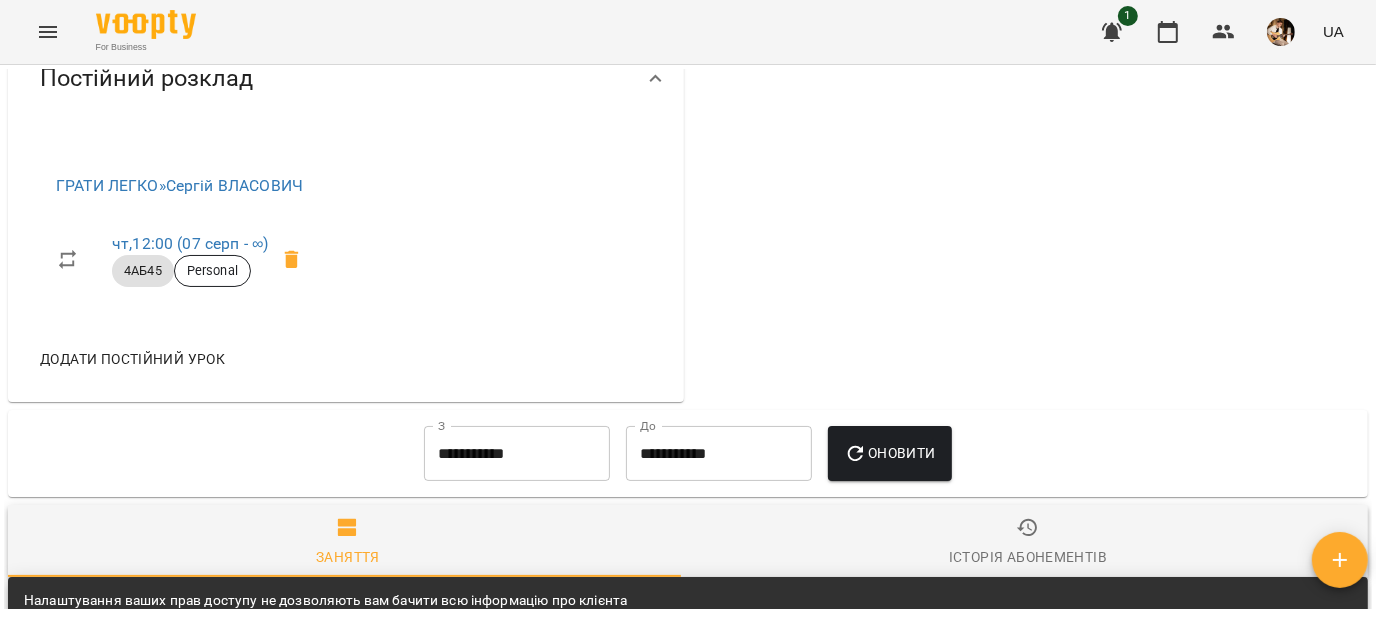 scroll, scrollTop: 1053, scrollLeft: 0, axis: vertical 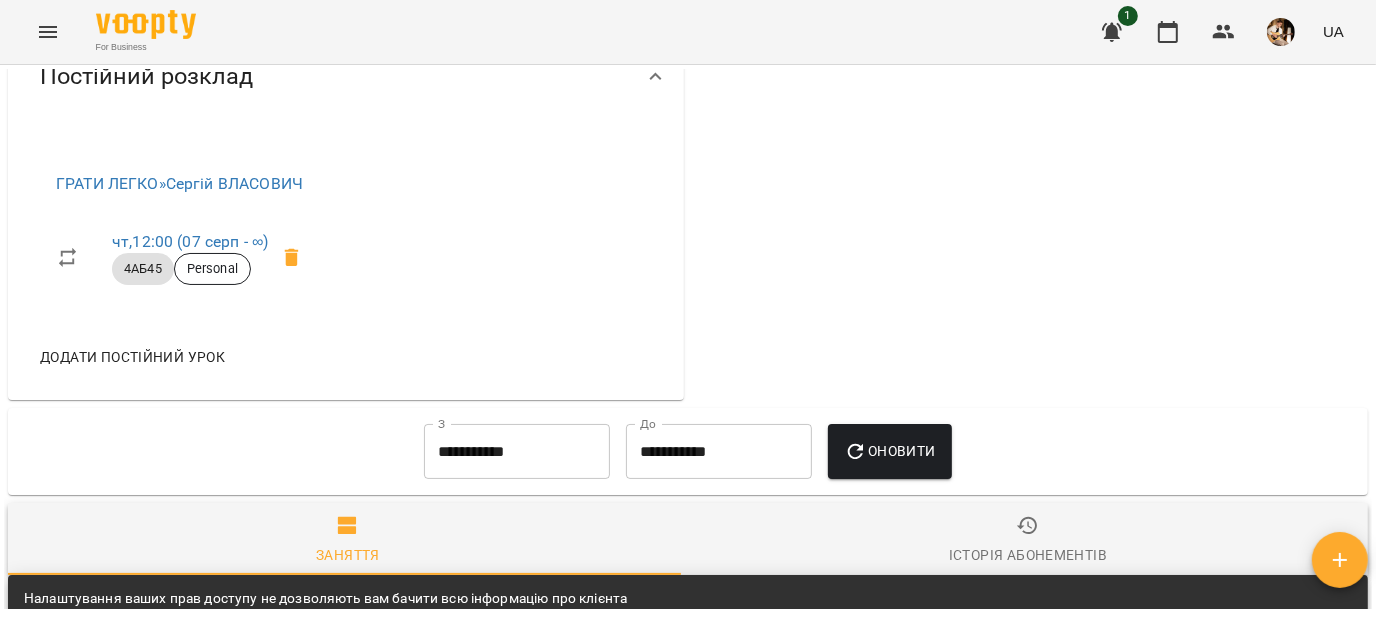 click on "Додати постійний урок" at bounding box center [132, 357] 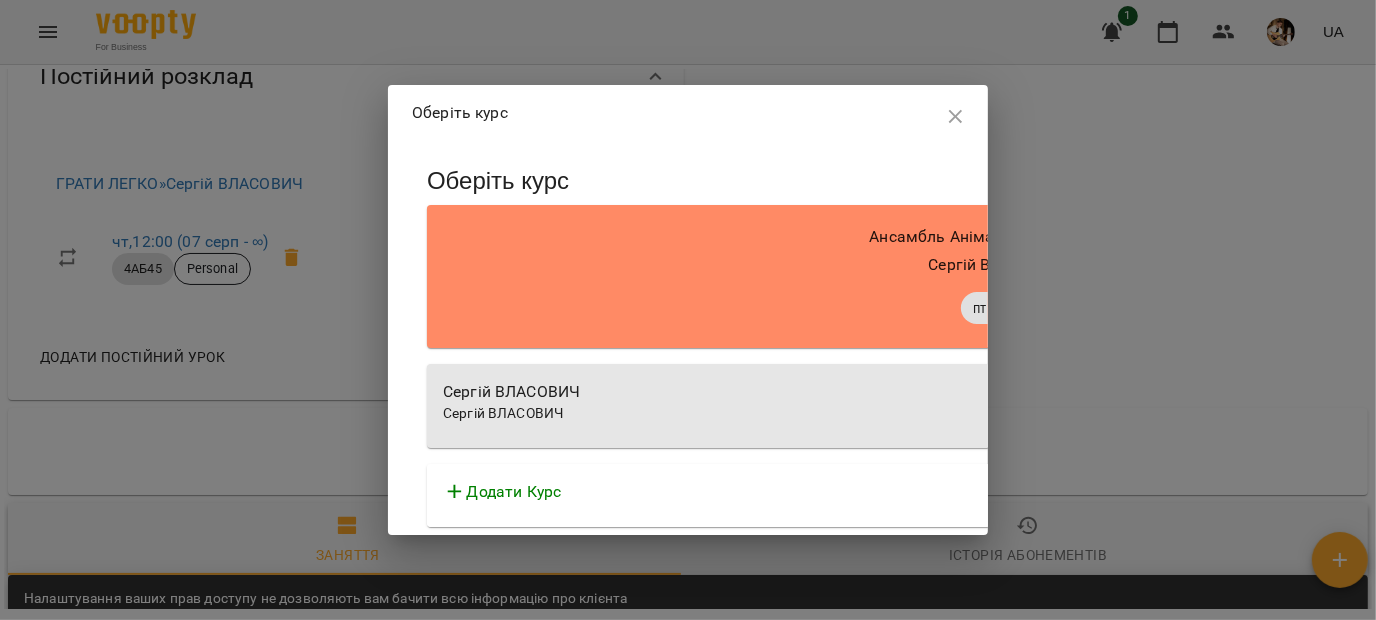 click on "Сергій ВЛАСОВИЧ" at bounding box center (997, 392) 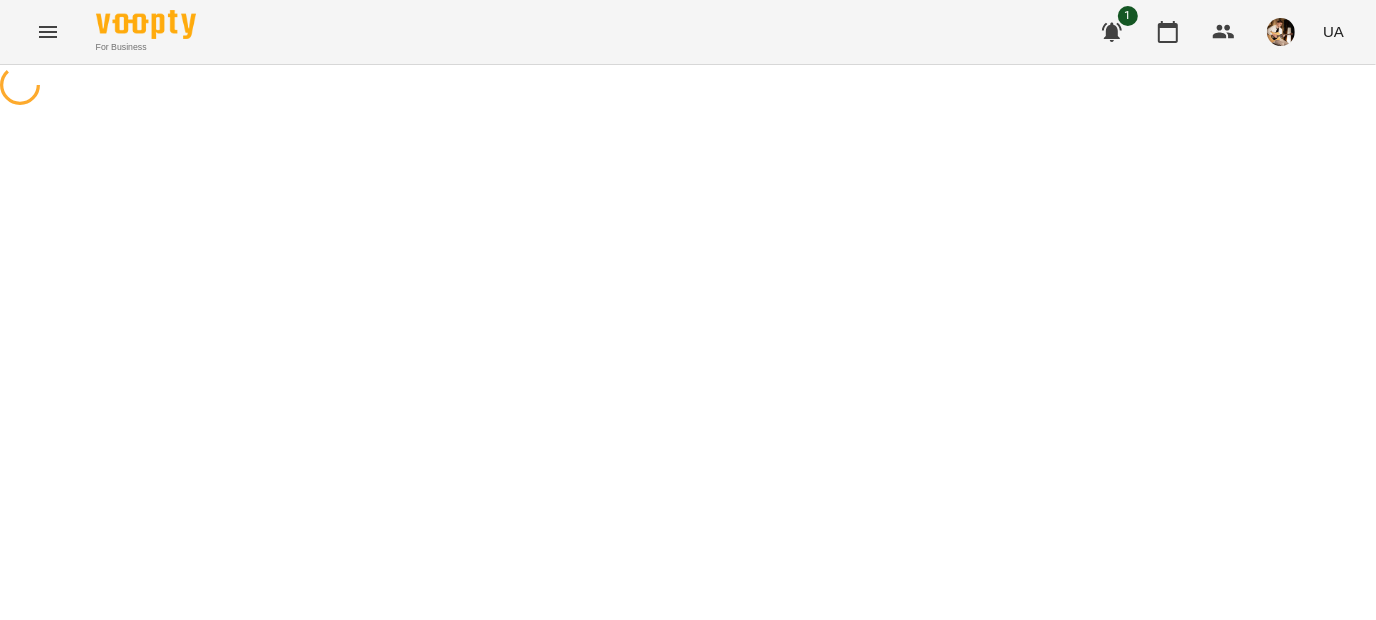 scroll, scrollTop: 0, scrollLeft: 0, axis: both 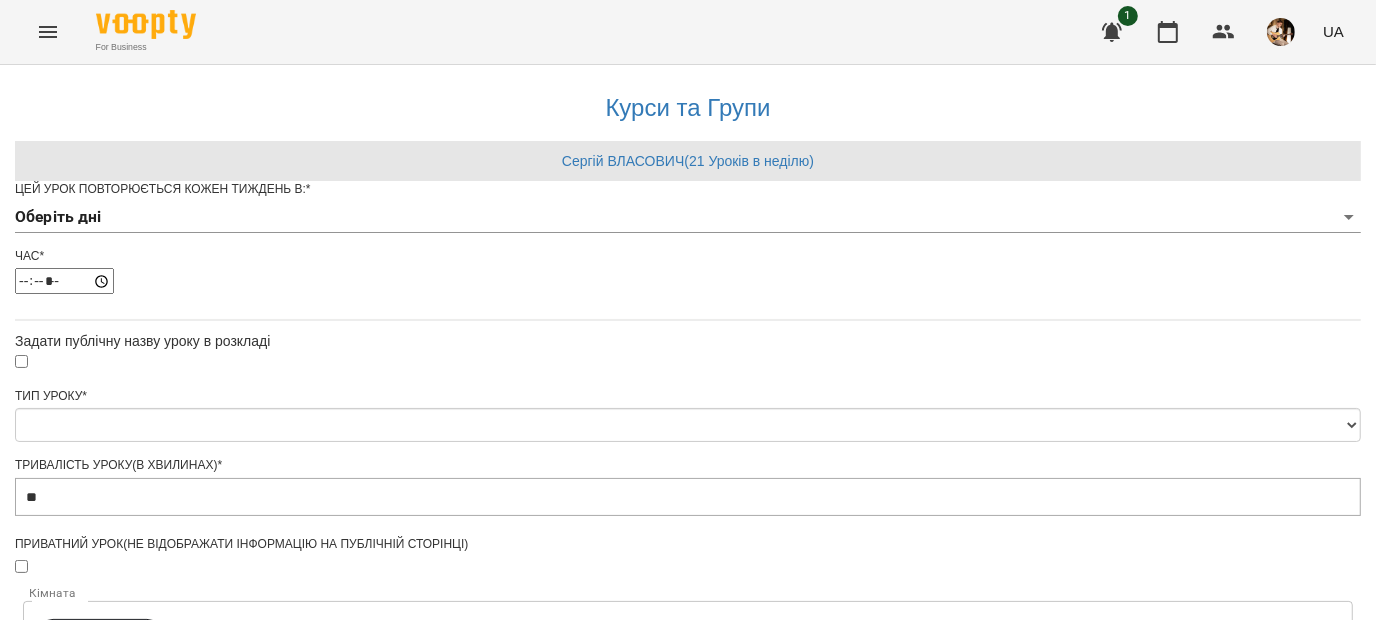 click on "[BUSINESS] [UA] [GROUP] [NAME] ([NUMBER] [UNITS] [PERIOD]) [DAY] [TIME] [TYPE] [ROOM] [ROOM]" at bounding box center [688, 615] 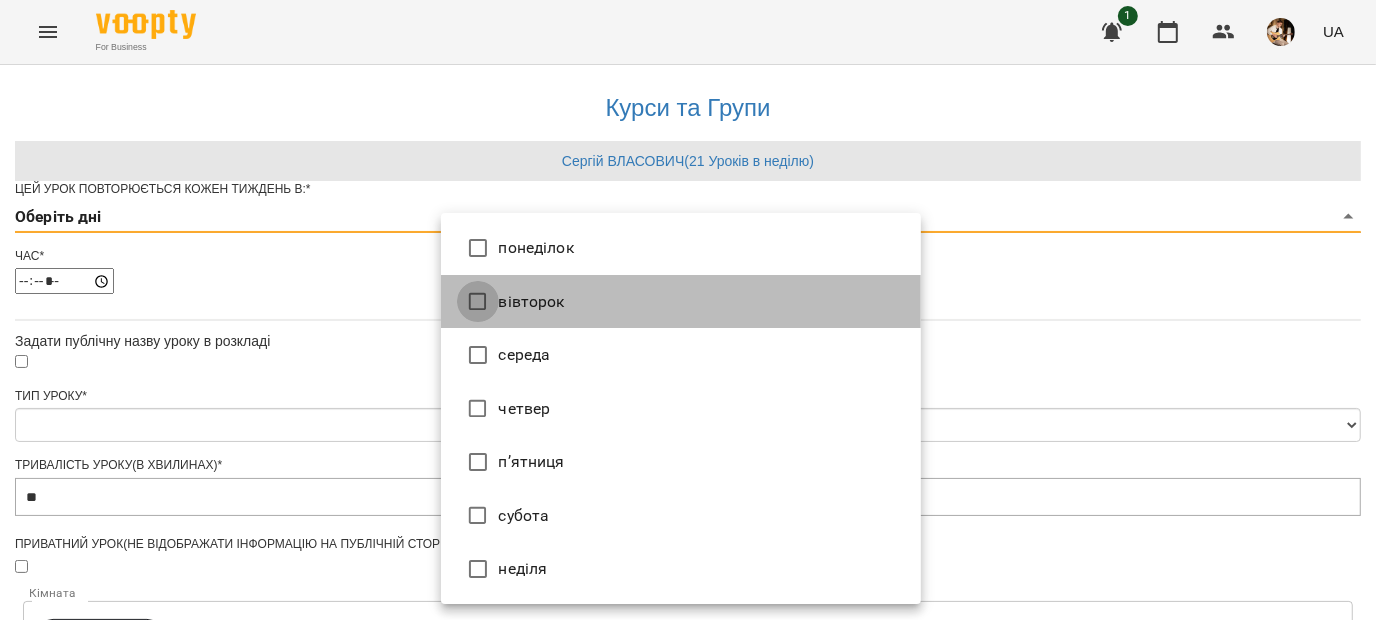 type on "*" 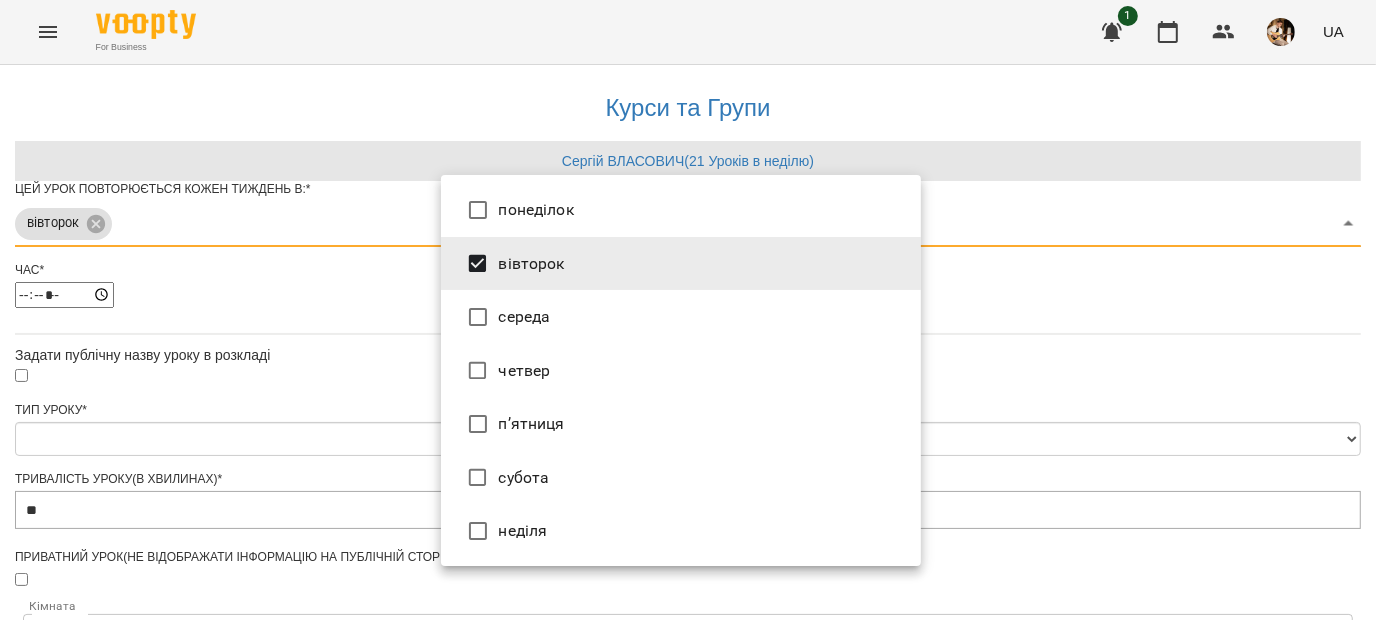 click at bounding box center (688, 310) 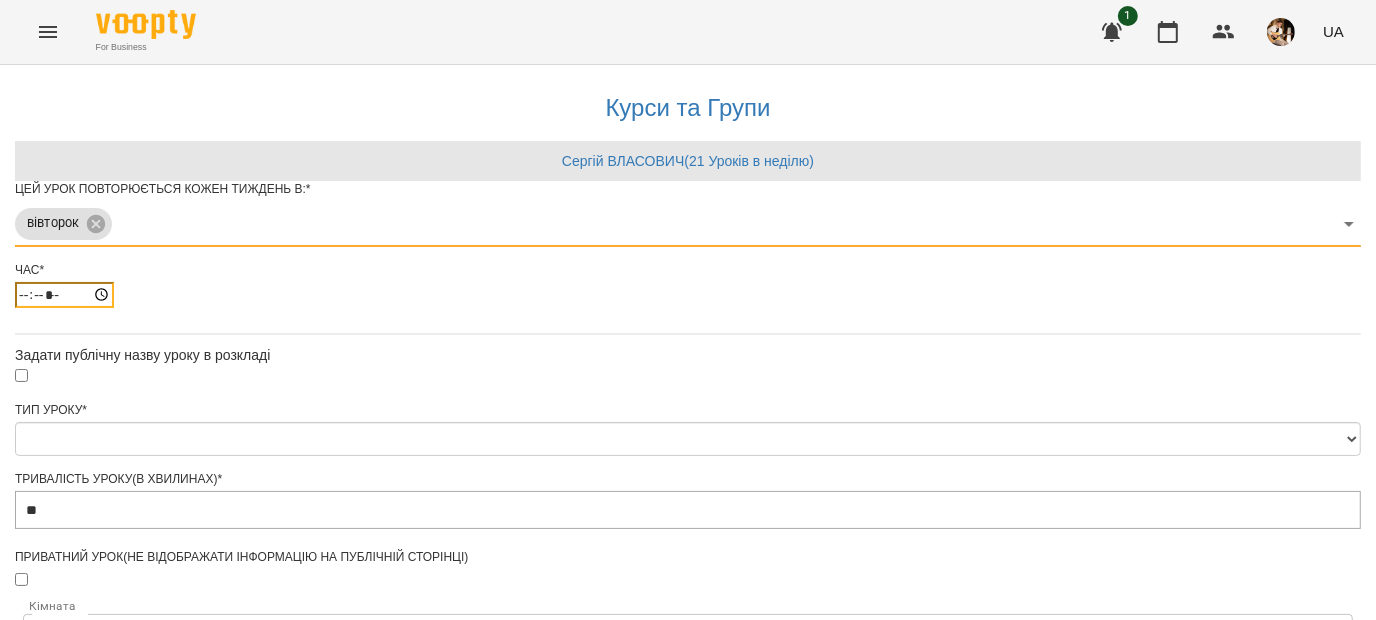click on "*****" at bounding box center (64, 295) 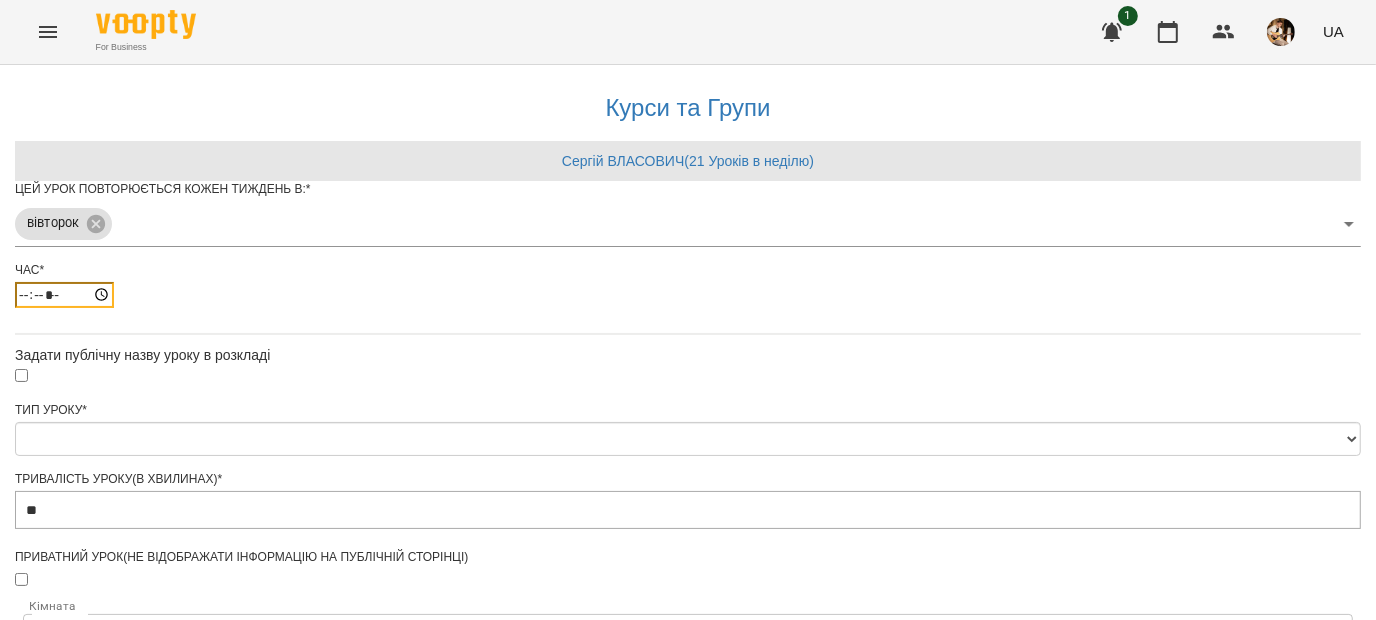 type on "*****" 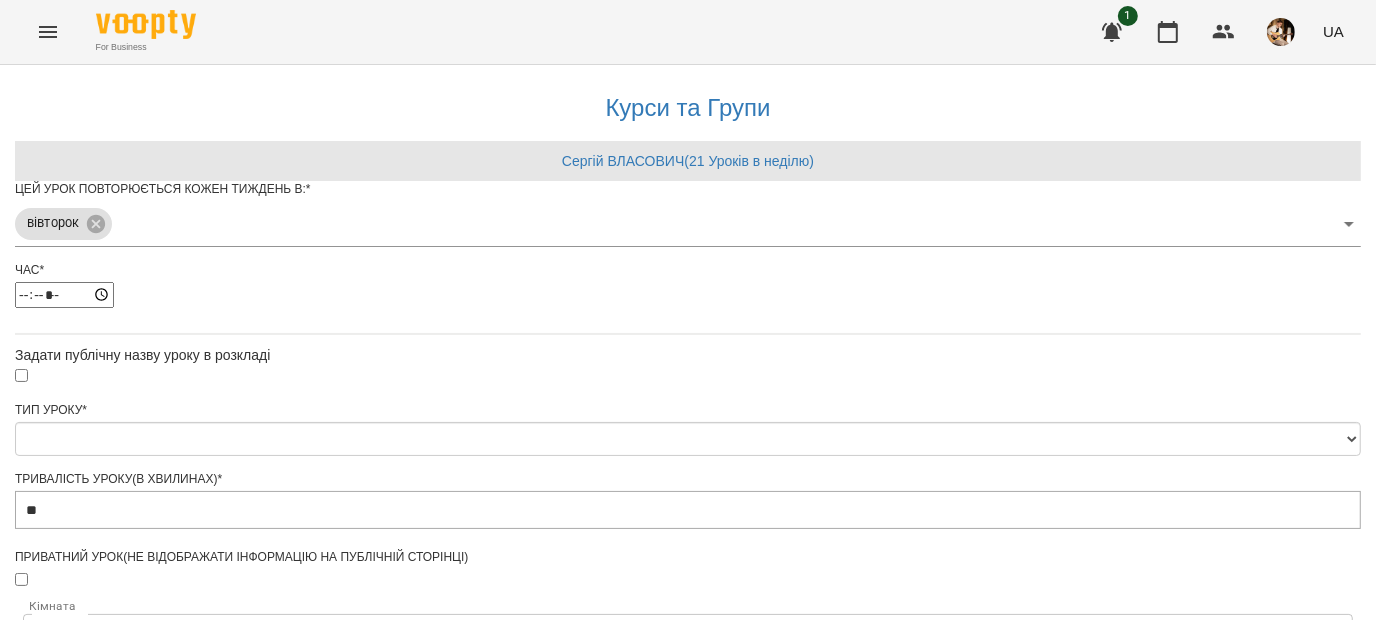 click on "[GROUP] [NAME] ([NUMBER] [UNITS] [PERIOD]) [DAY] [TIME] [TYPE] [ROOM] [TAG]" at bounding box center (688, 656) 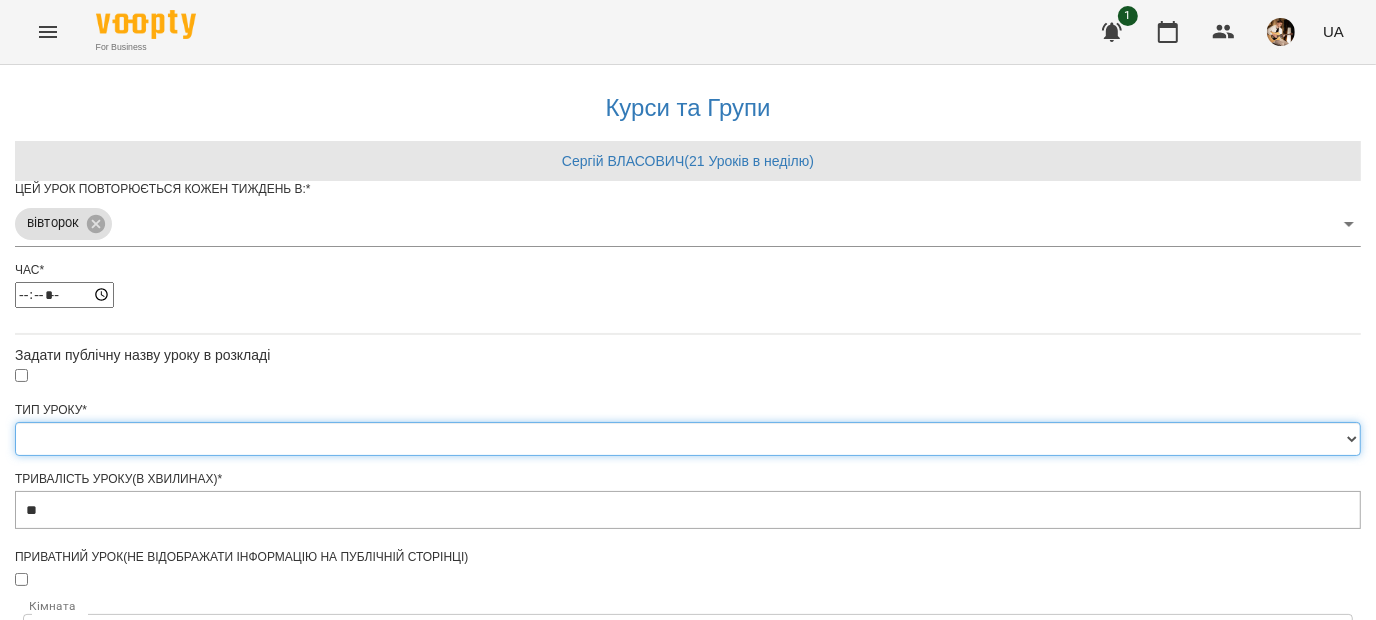 click on "**********" at bounding box center (688, 439) 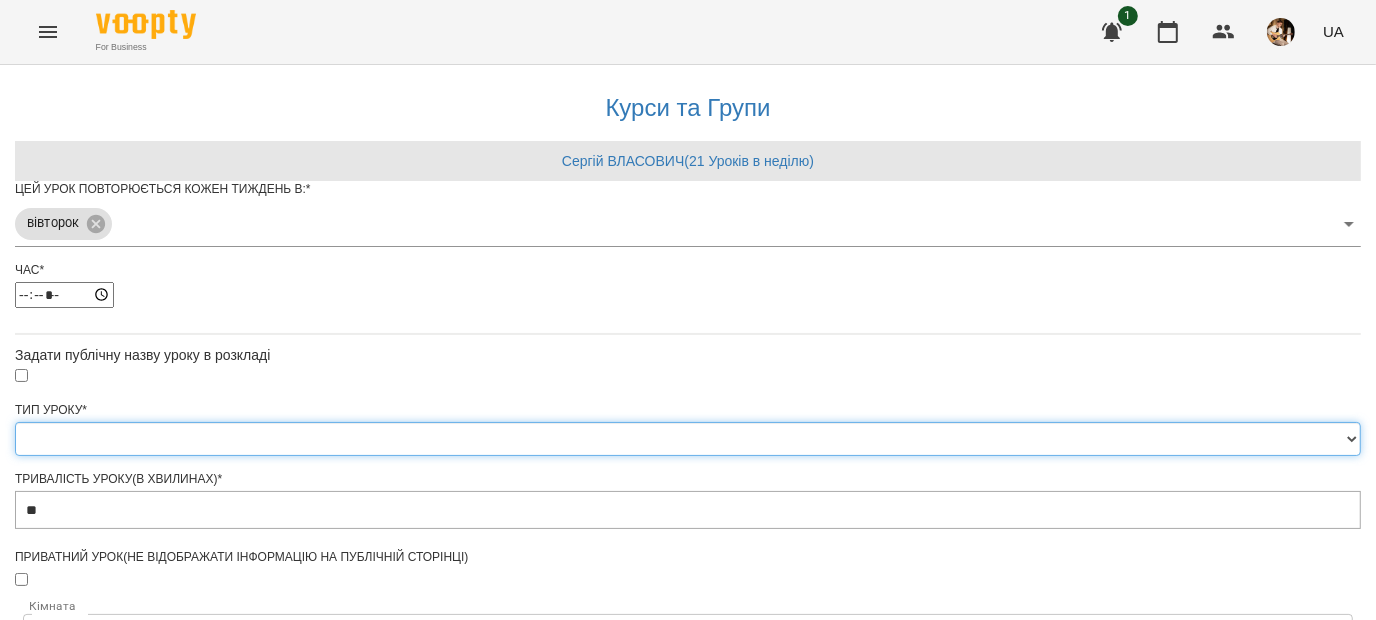select on "*****" 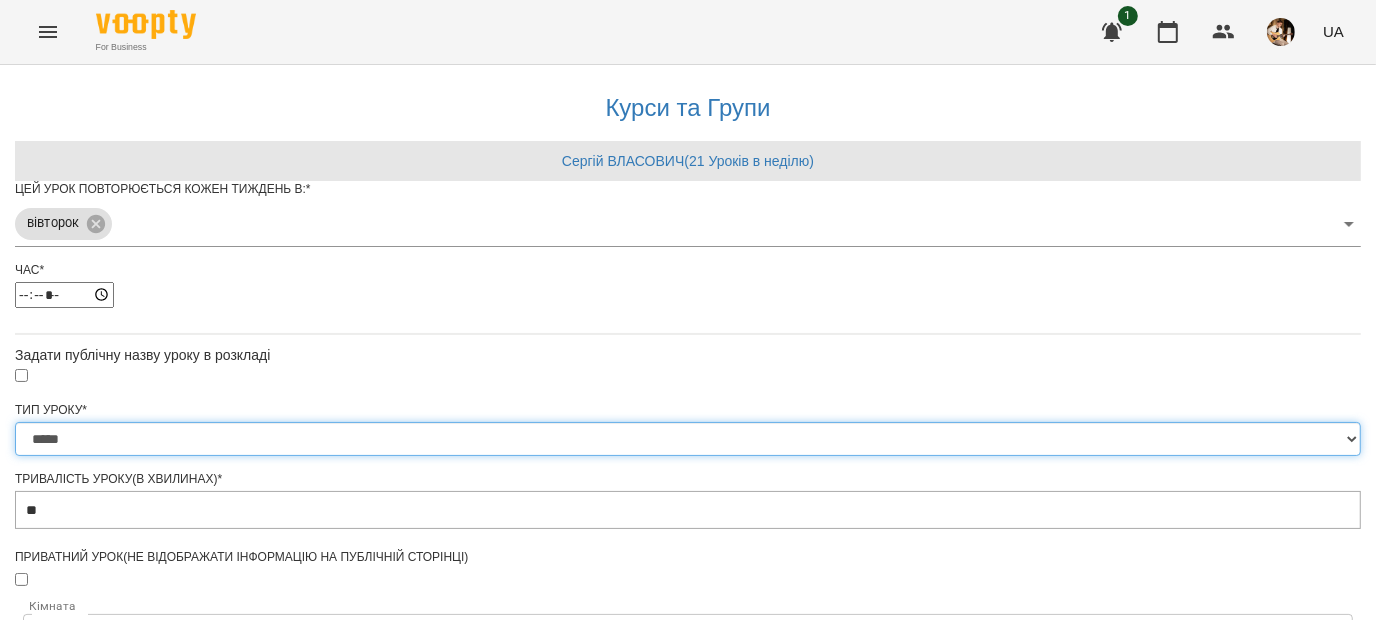 click on "**********" at bounding box center [688, 439] 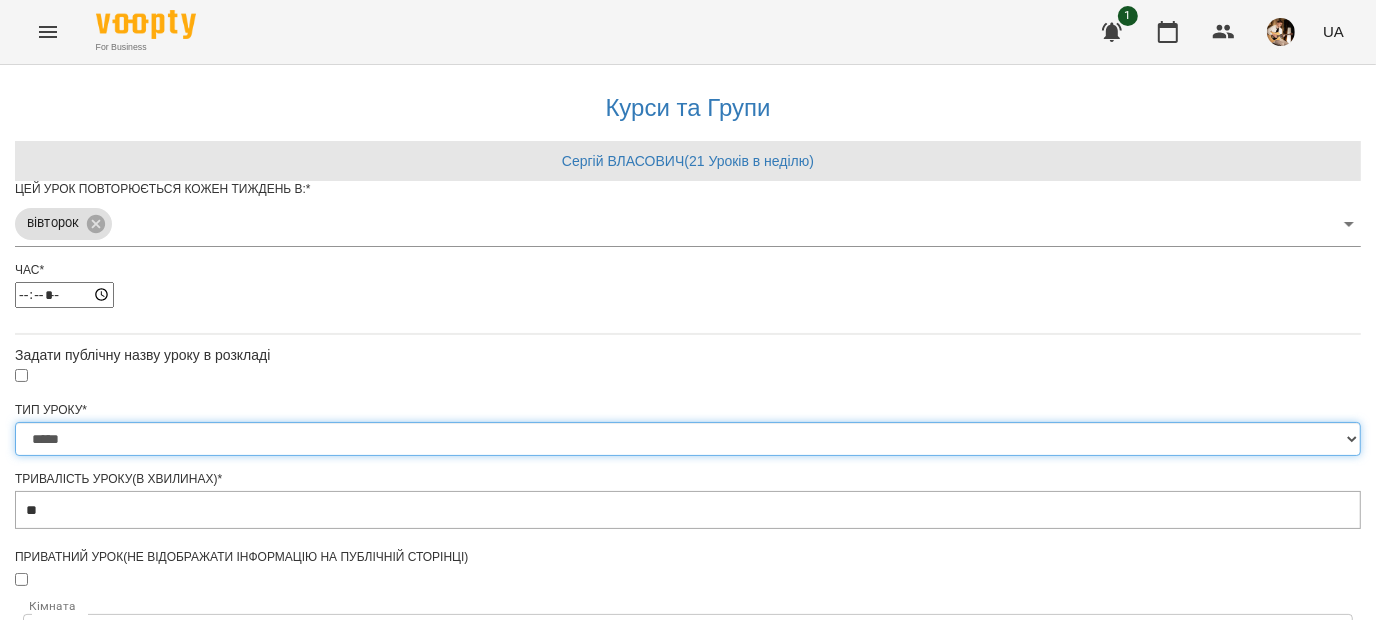 type on "**" 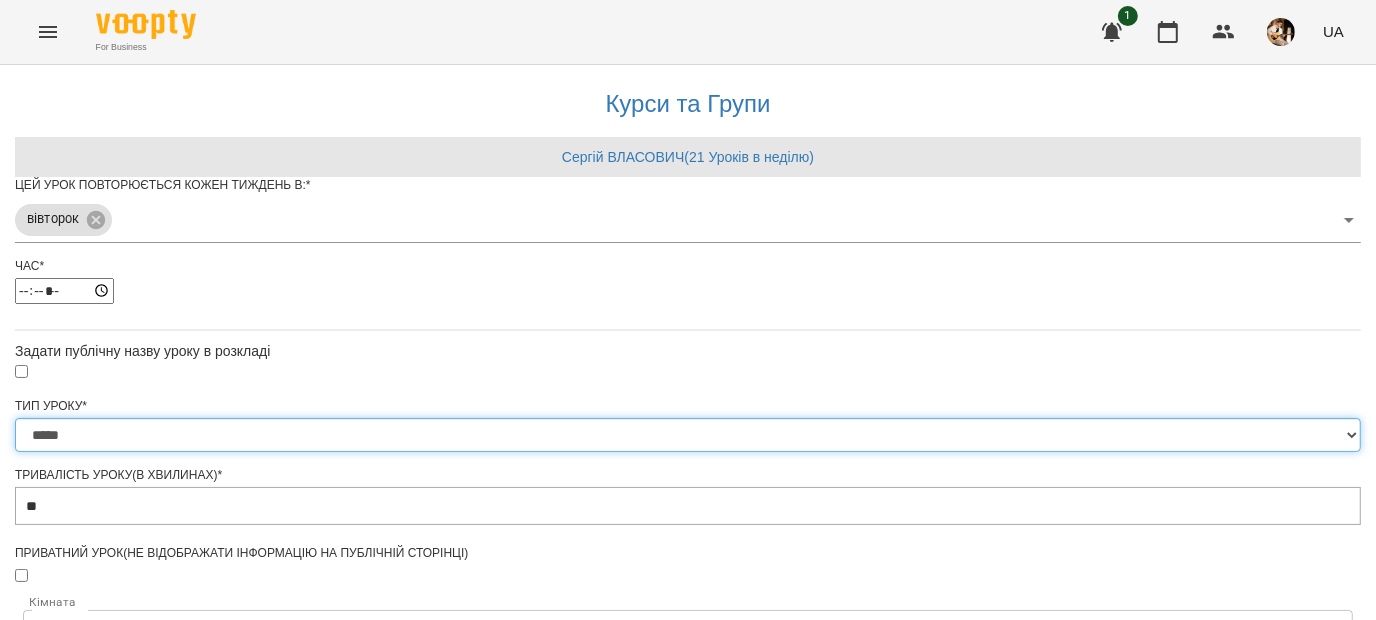 scroll, scrollTop: 750, scrollLeft: 0, axis: vertical 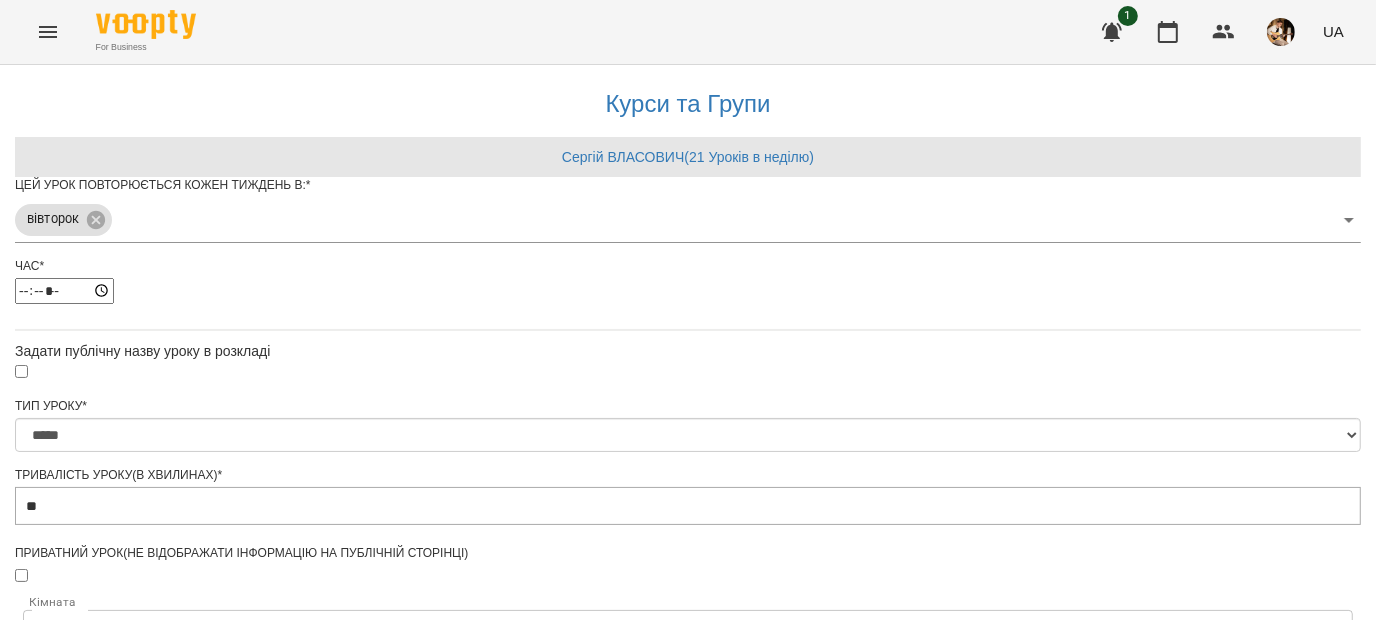 click on "**********" at bounding box center (108, 1166) 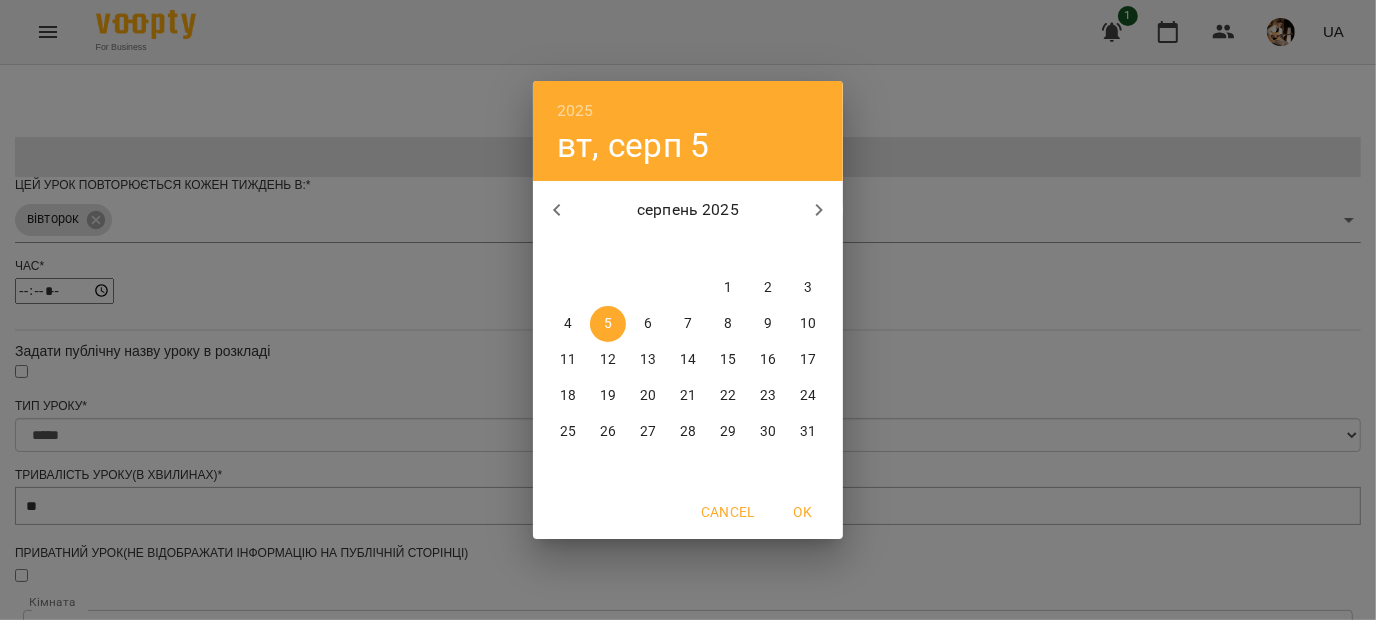 click on "12" at bounding box center [608, 360] 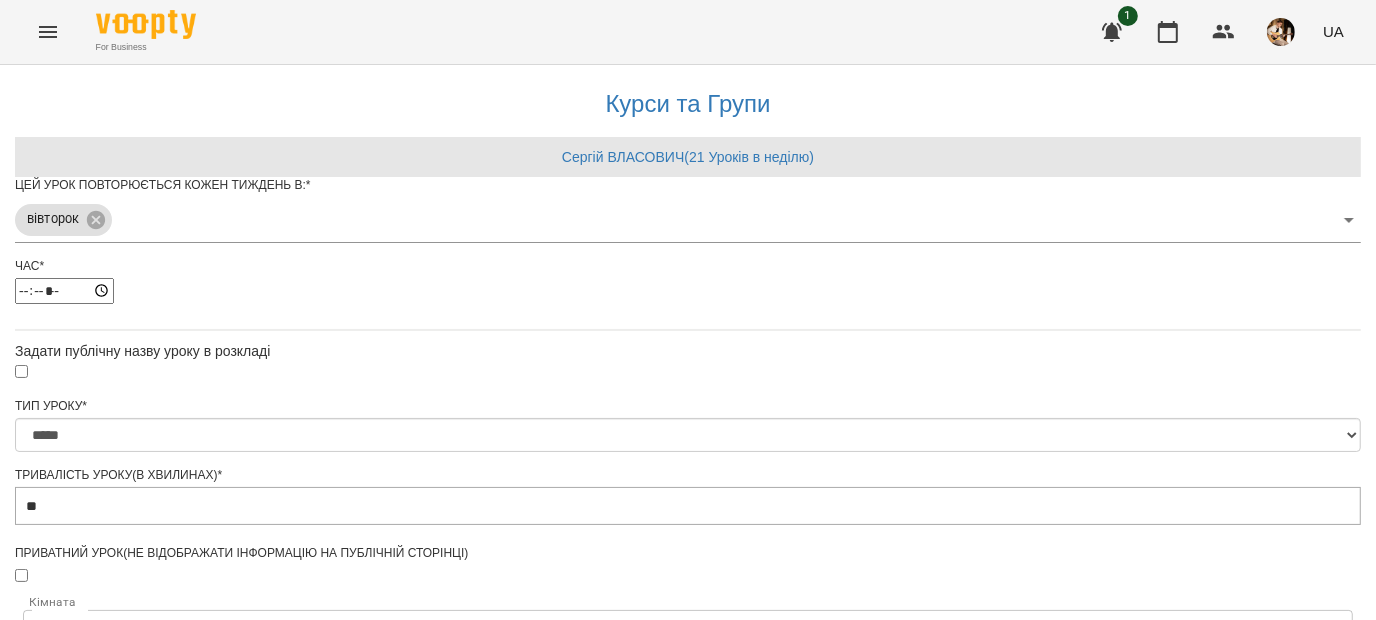 scroll, scrollTop: 820, scrollLeft: 0, axis: vertical 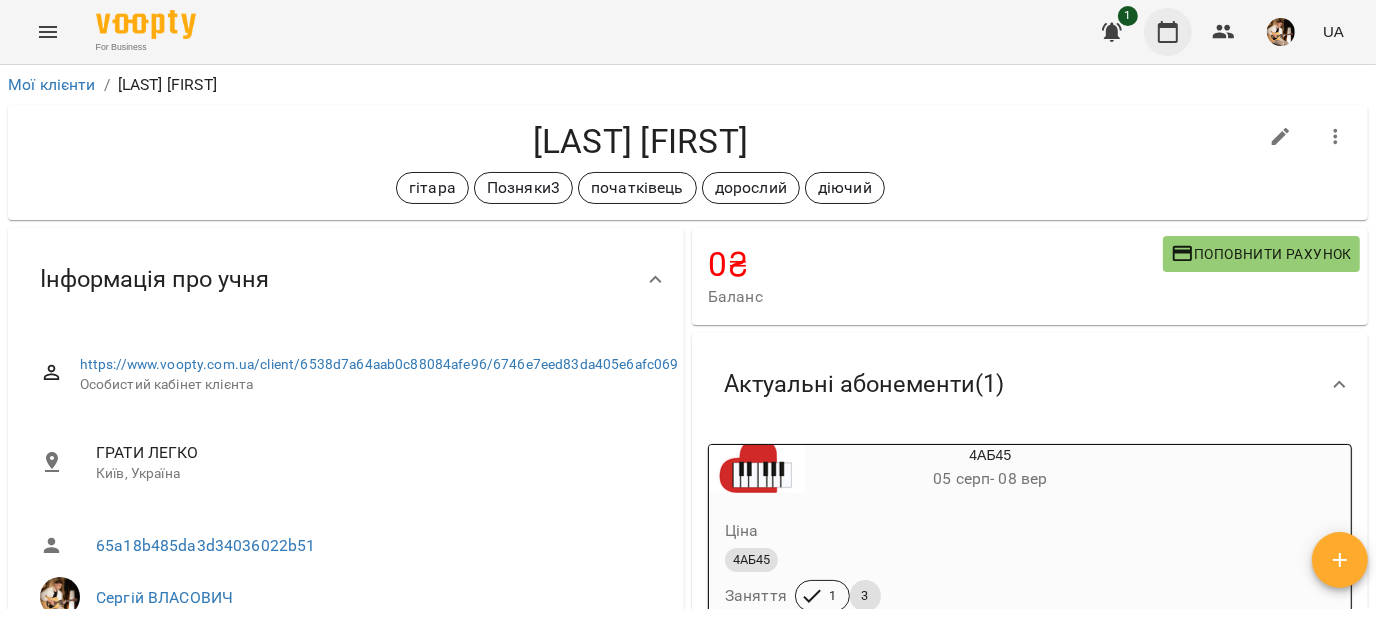 click 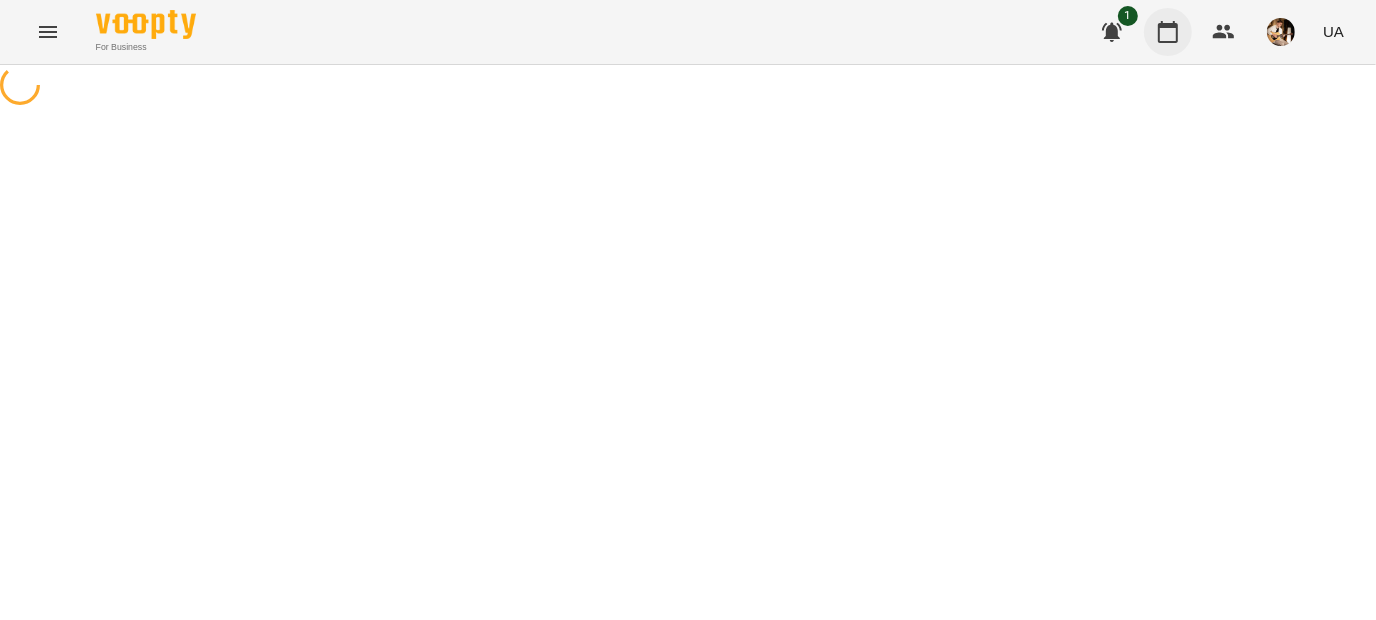 scroll, scrollTop: 0, scrollLeft: 0, axis: both 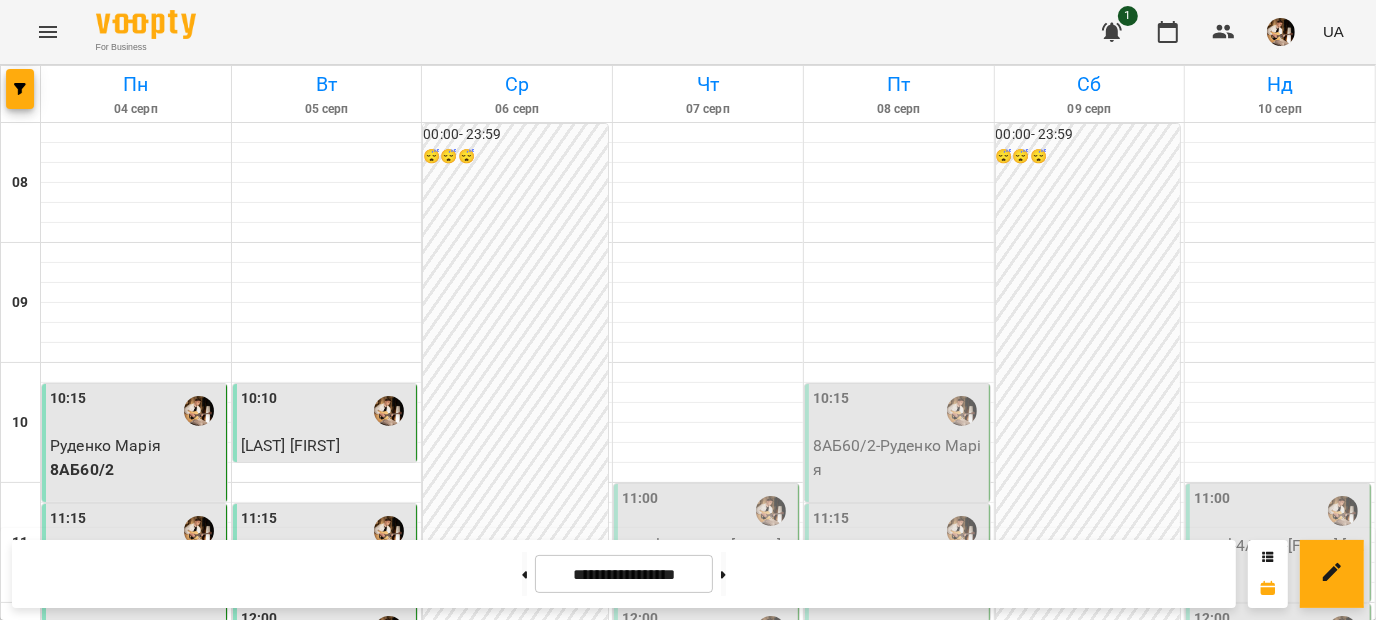 drag, startPoint x: 884, startPoint y: 316, endPoint x: 861, endPoint y: 324, distance: 24.351591 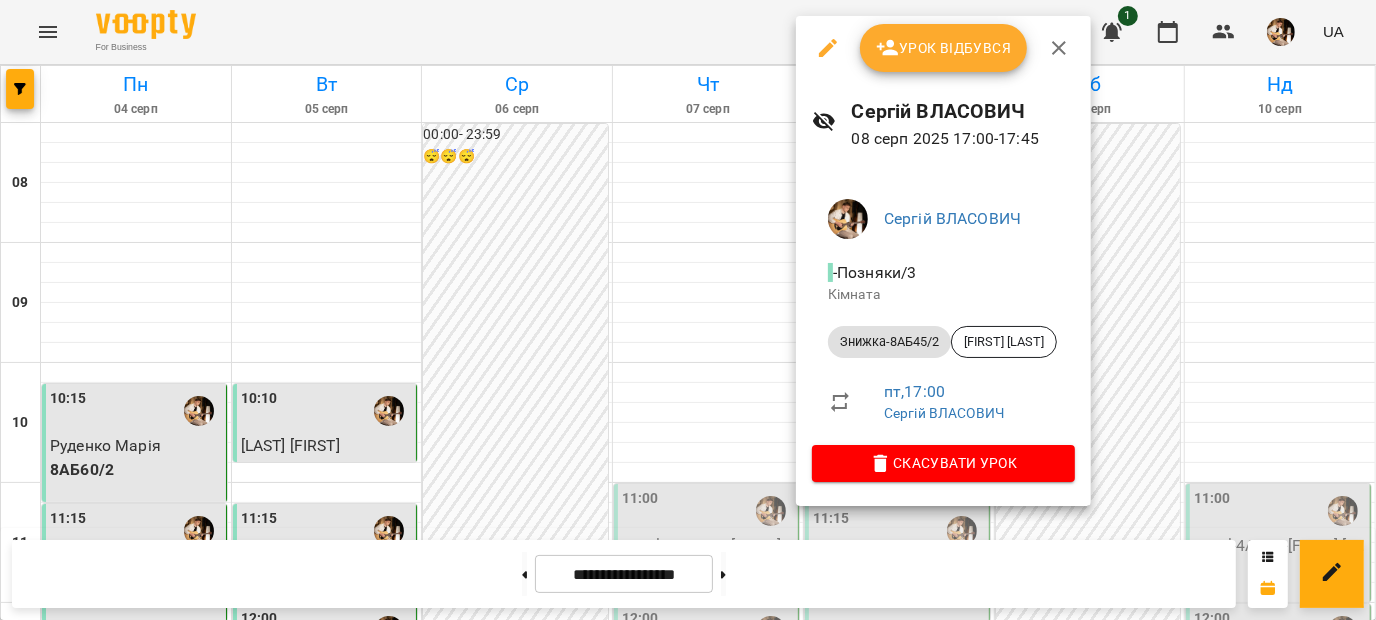 click at bounding box center (1059, 48) 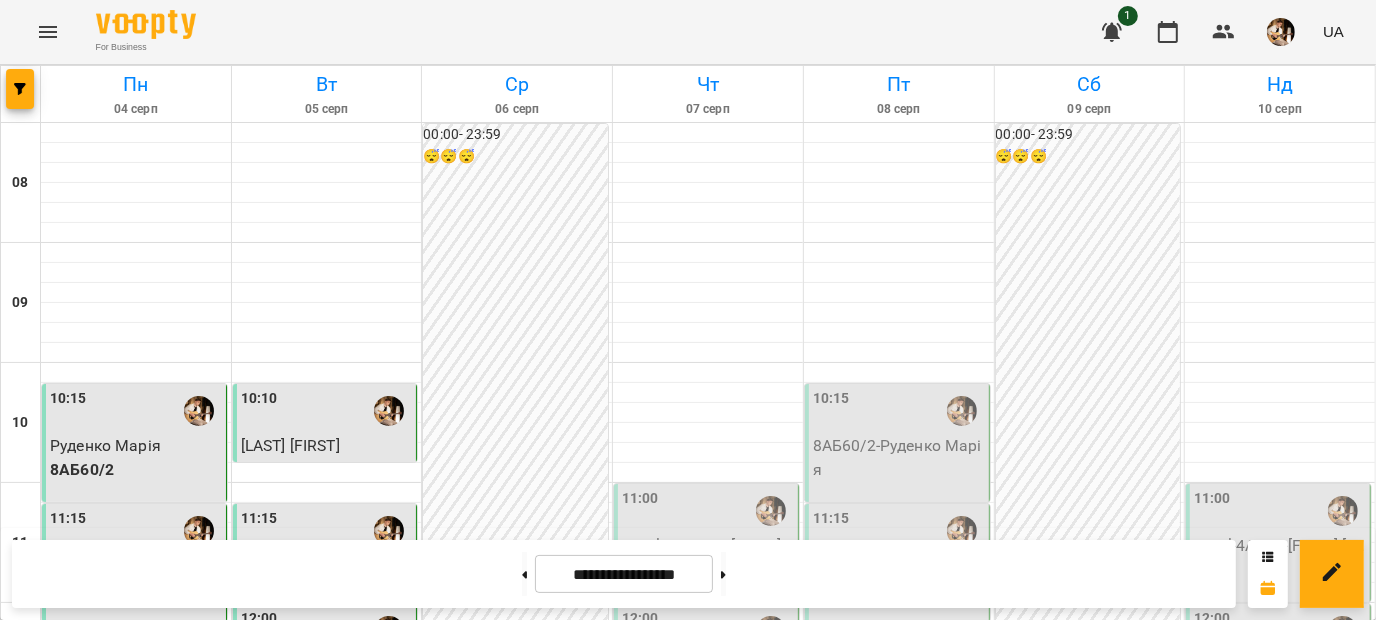 scroll, scrollTop: 447, scrollLeft: 0, axis: vertical 